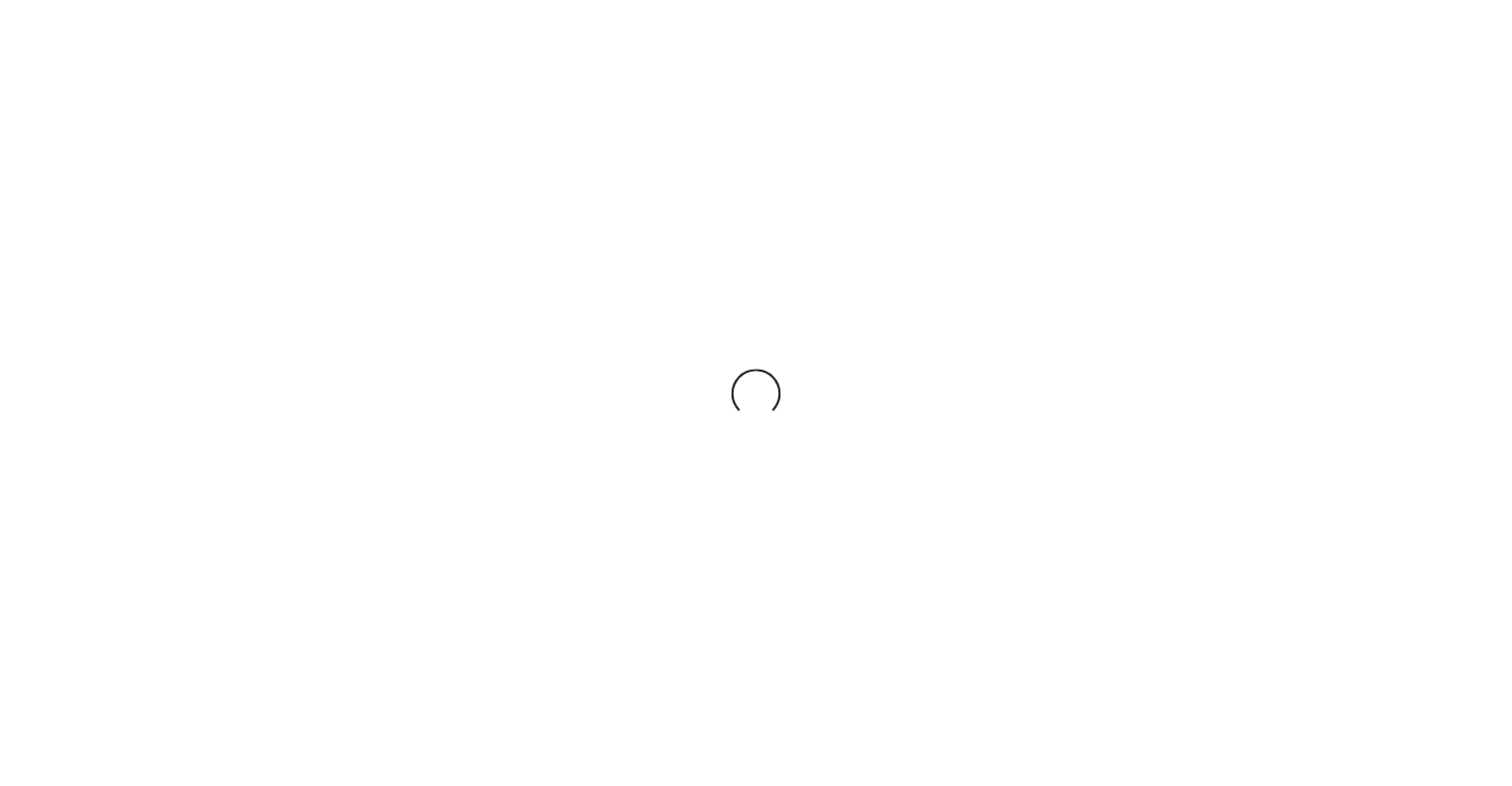 scroll, scrollTop: 0, scrollLeft: 0, axis: both 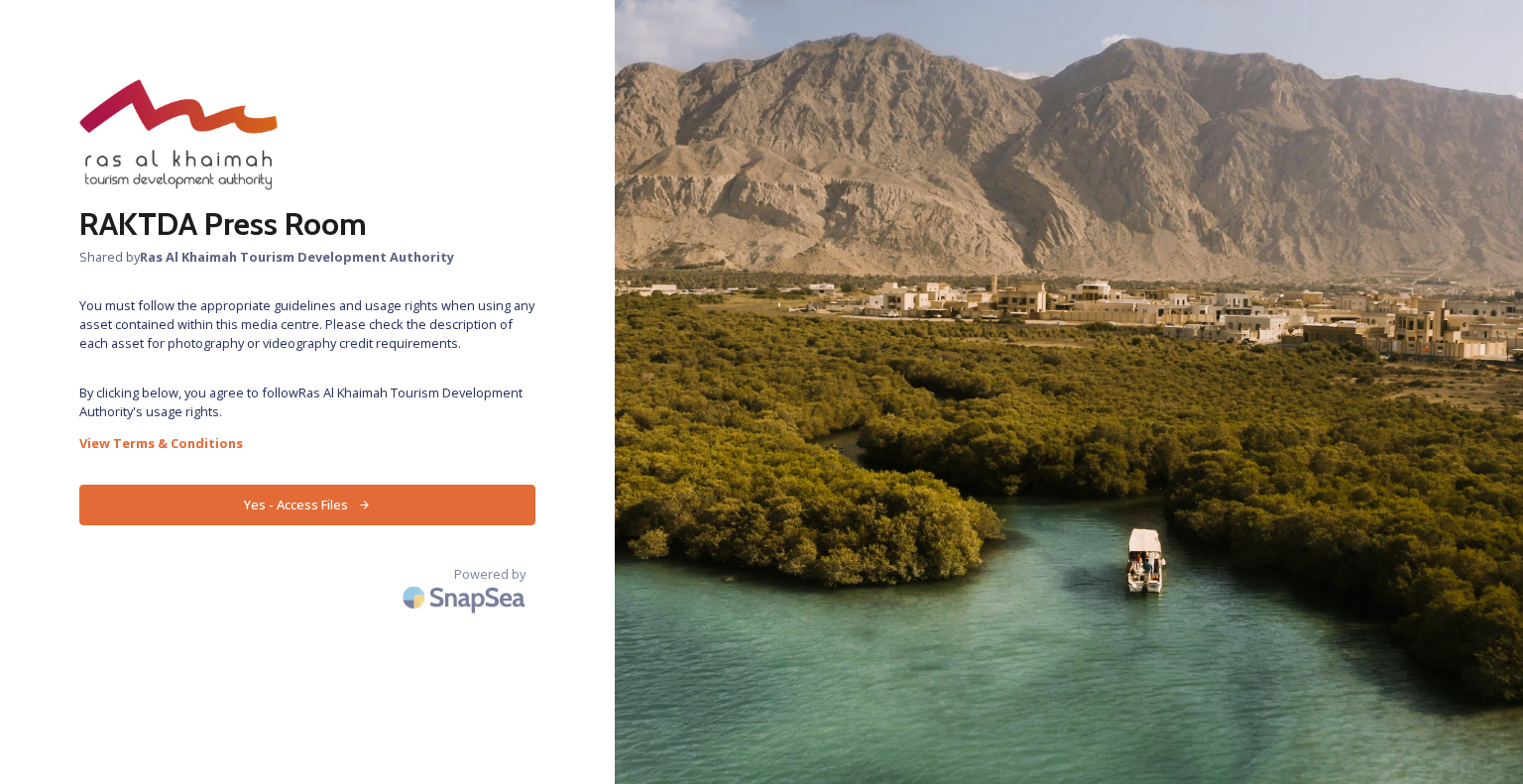 click on "Yes - Access Files" at bounding box center (307, 504) 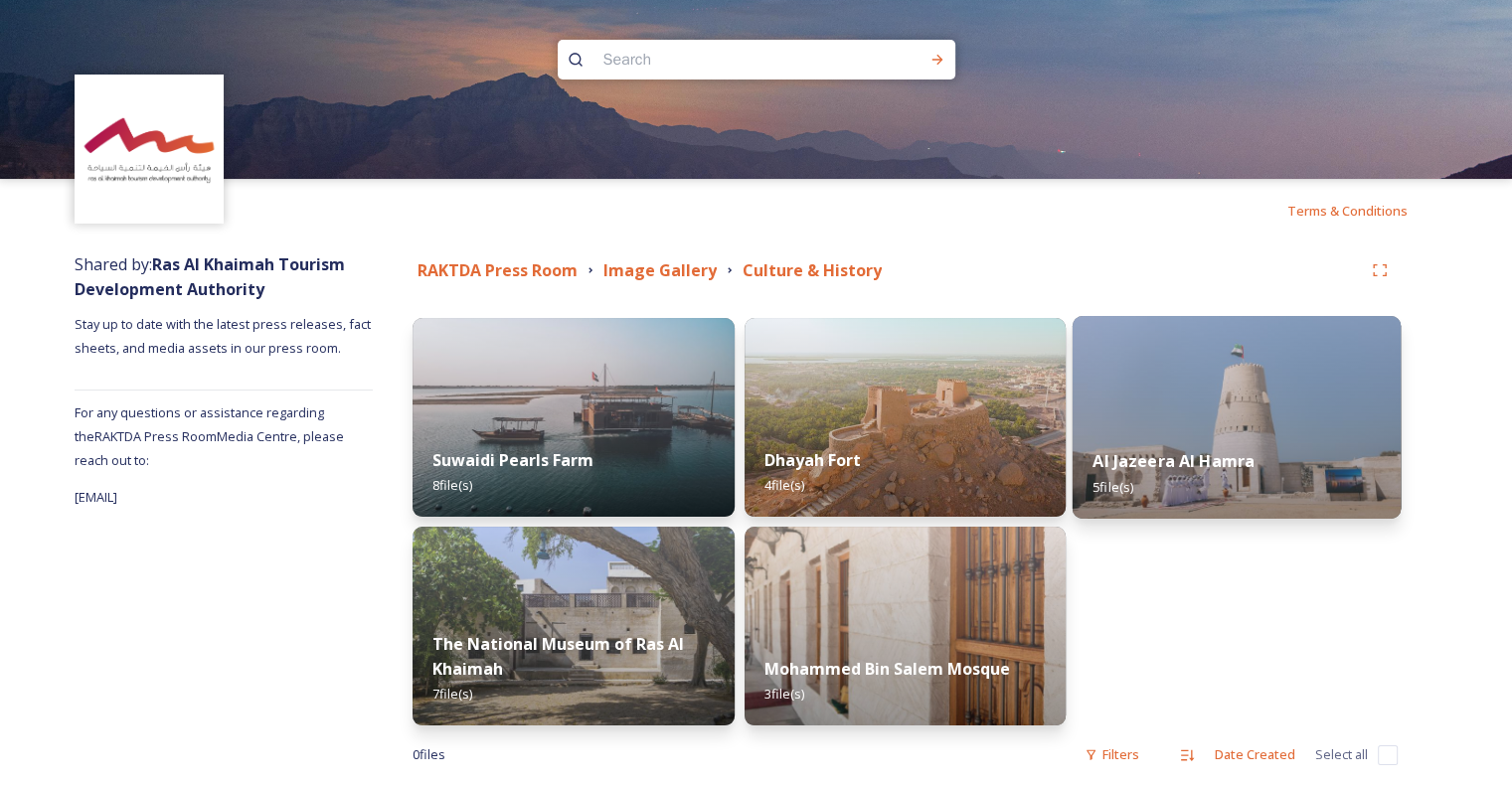 click at bounding box center [1237, 417] 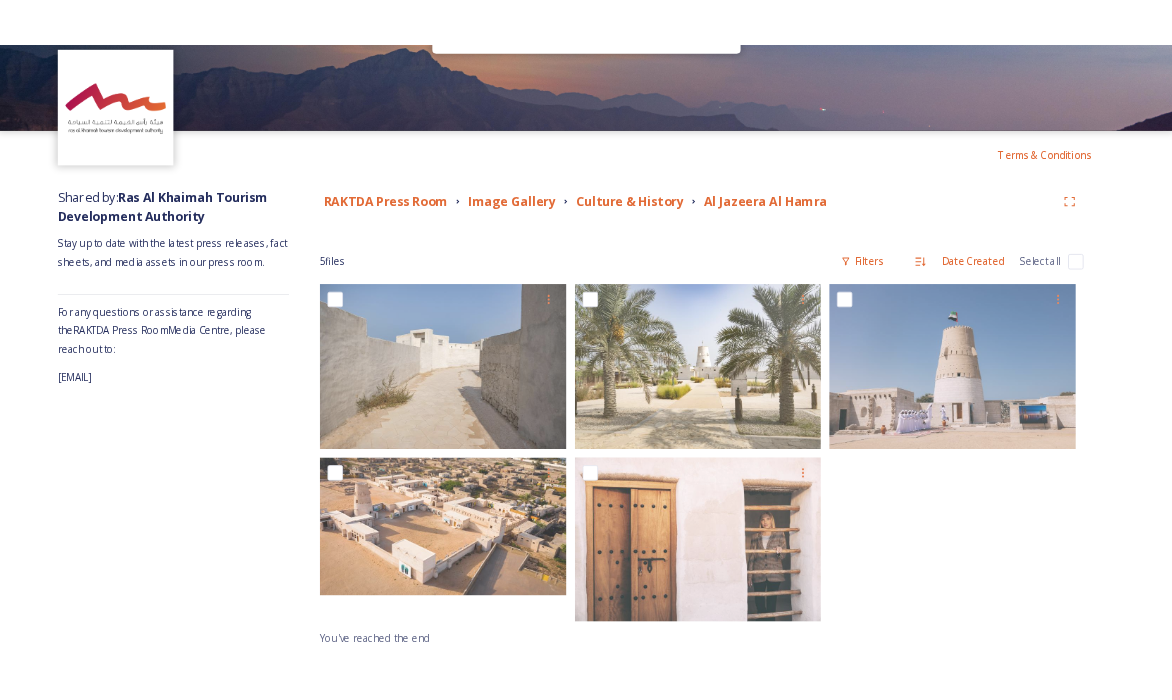 scroll, scrollTop: 24, scrollLeft: 0, axis: vertical 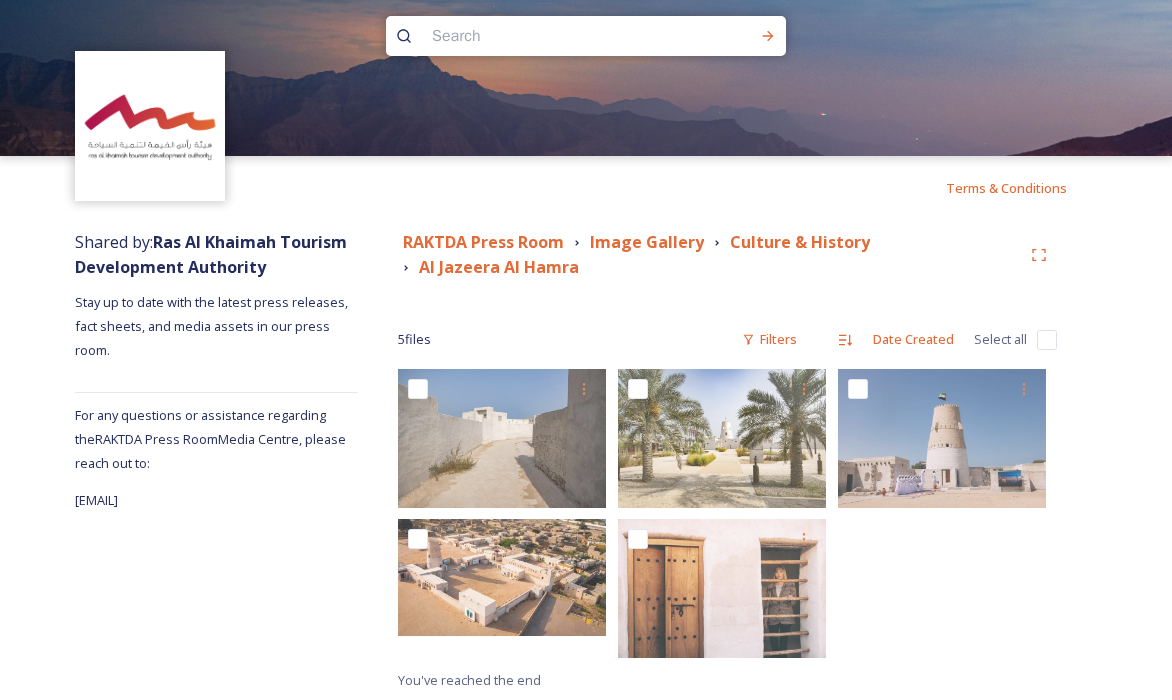 click on "Shared by: [ORGANIZATION] Stay up to date with the latest press releases, fact sheets, and media assets in our press room. For any questions or assistance regarding the [ORGANIZATION] Press Room Media Centre, please reach out to: [EMAIL]" at bounding box center [216, 461] 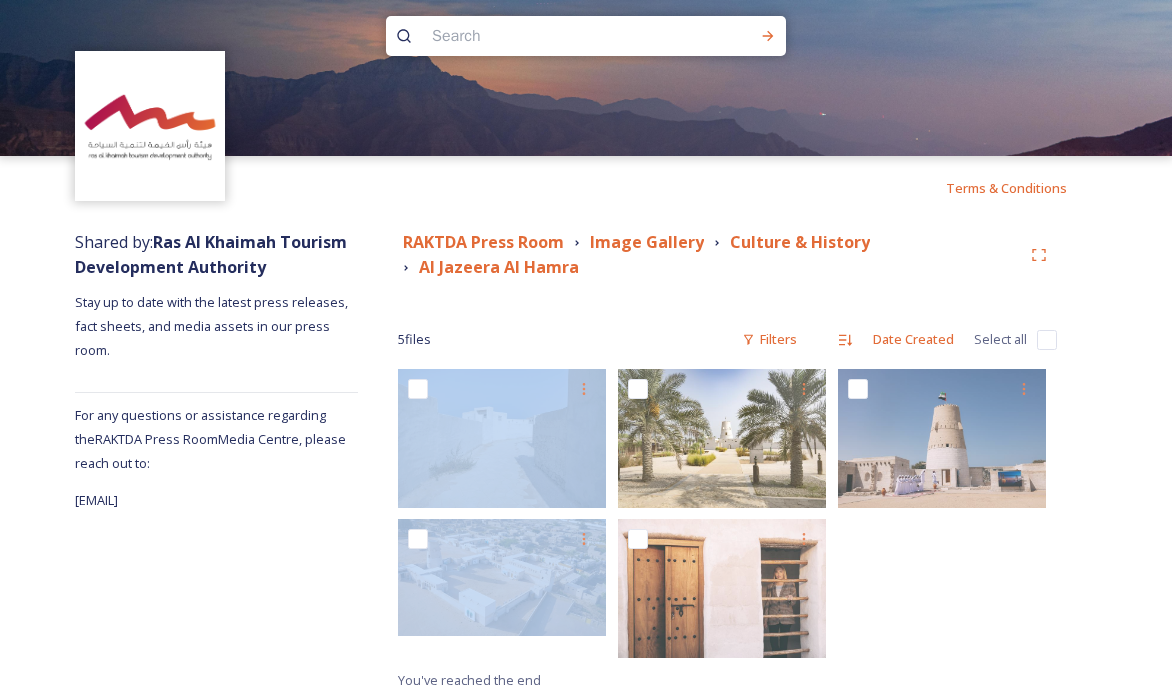 drag, startPoint x: 480, startPoint y: 612, endPoint x: 1285, endPoint y: 356, distance: 844.7254 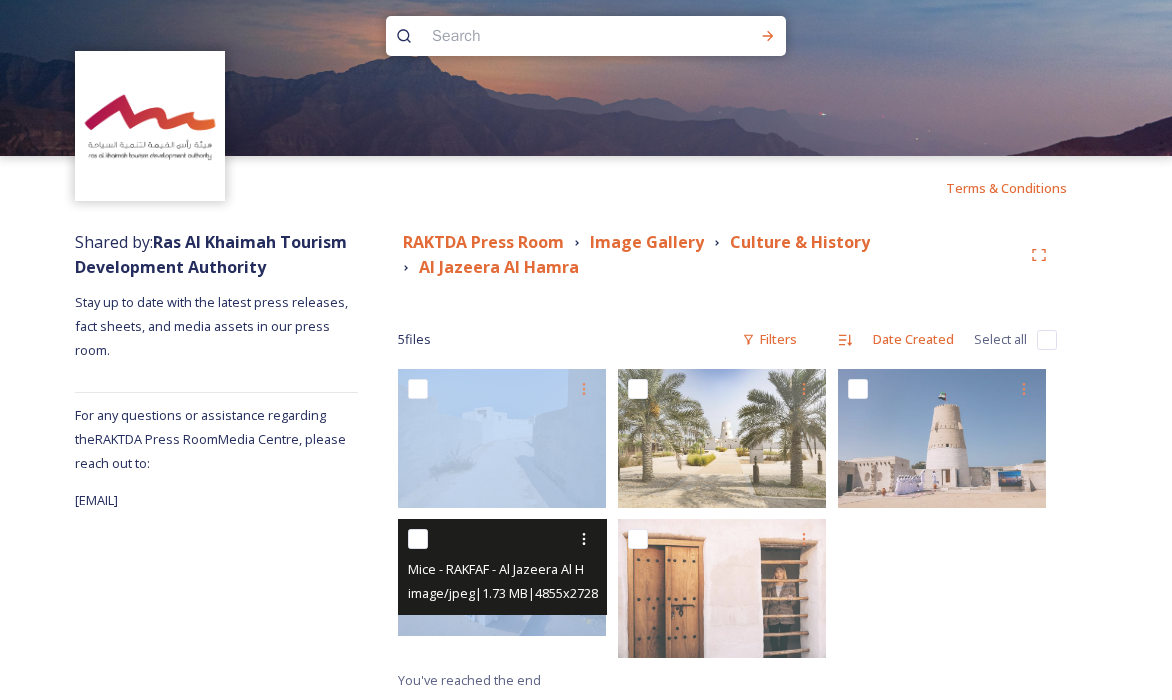 click at bounding box center [502, 577] 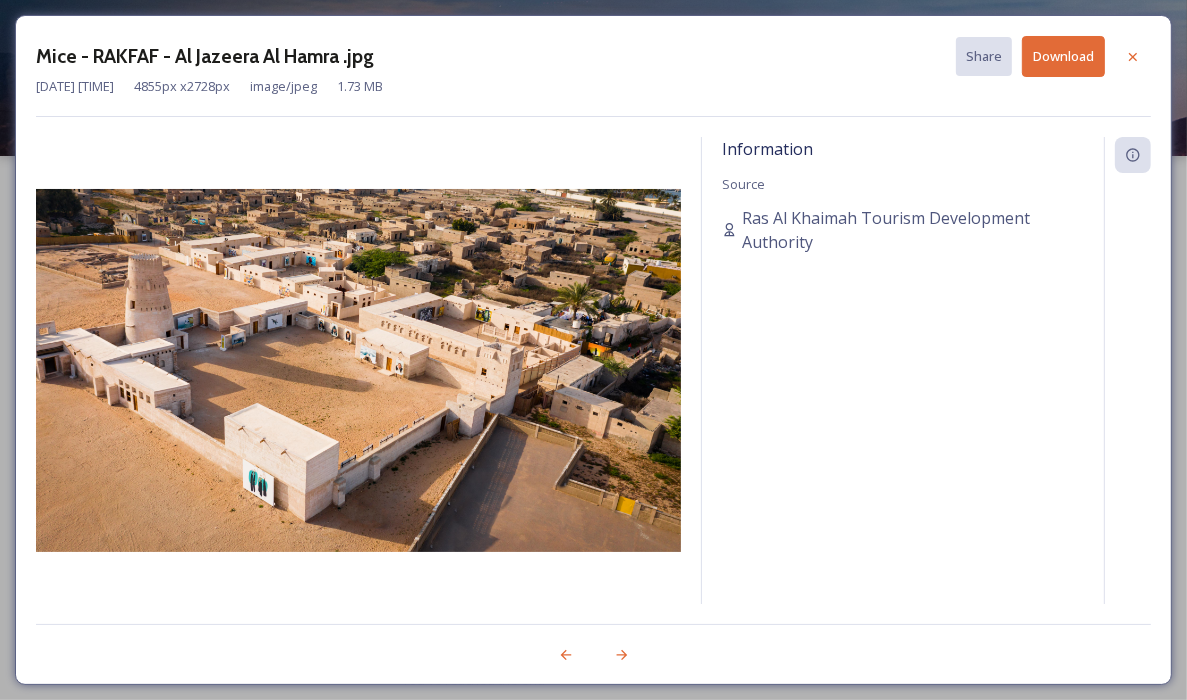 click on "Download" at bounding box center [1063, 56] 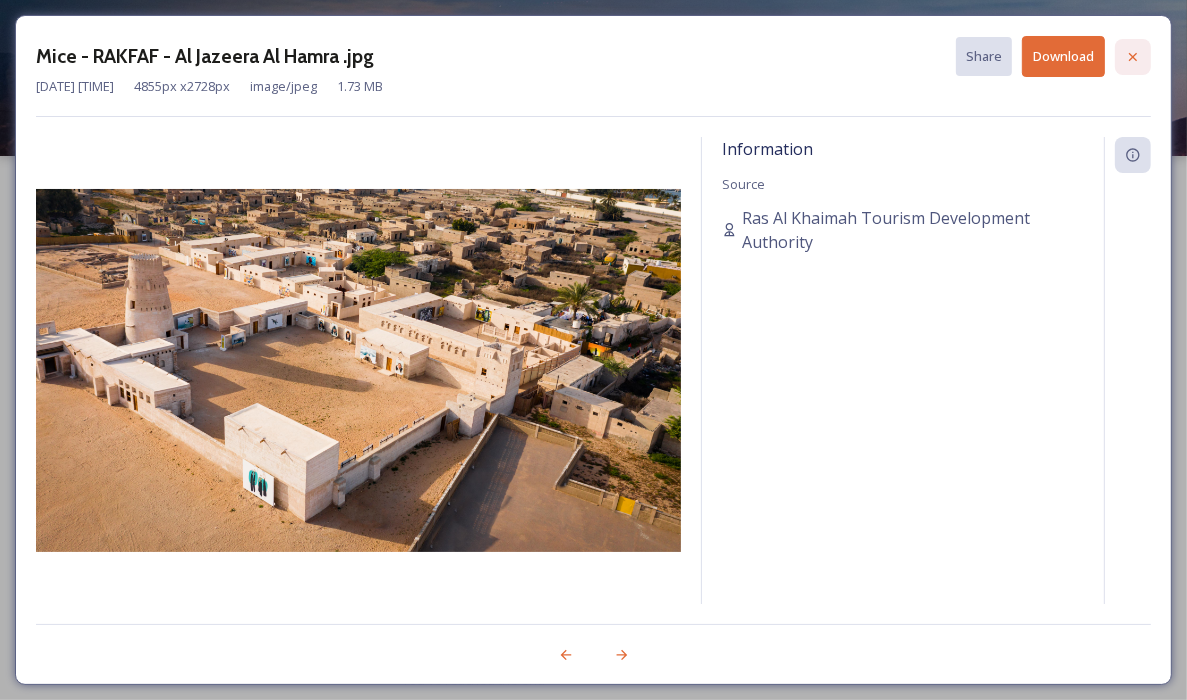 click at bounding box center (1133, 57) 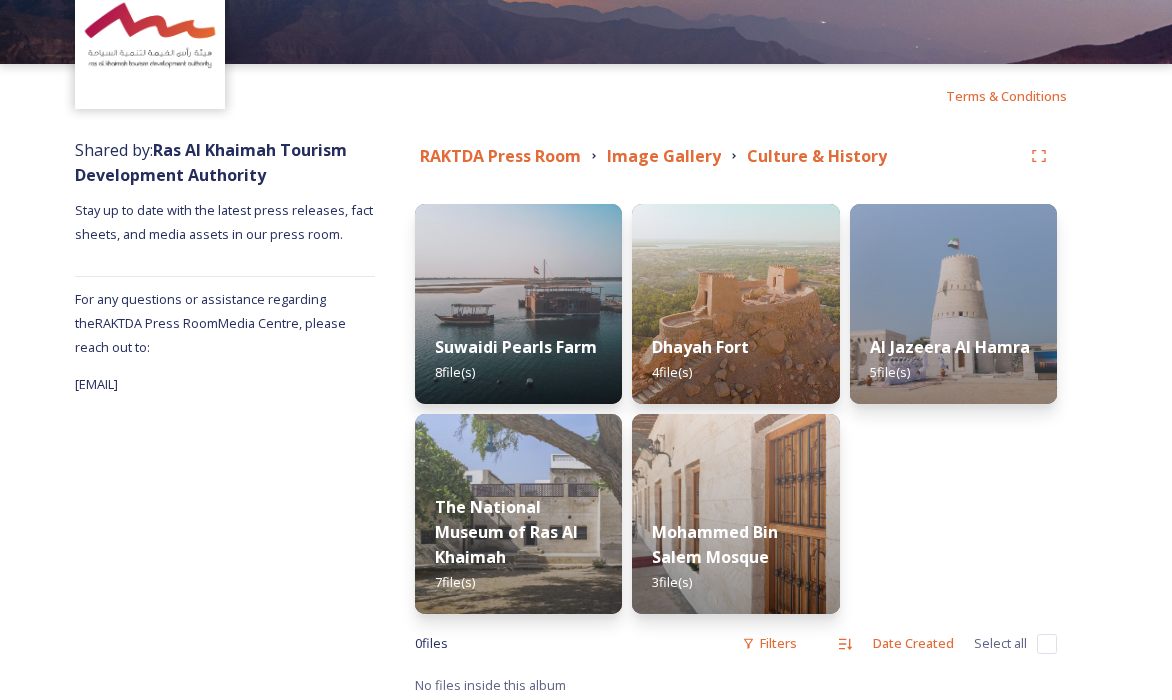 scroll, scrollTop: 123, scrollLeft: 0, axis: vertical 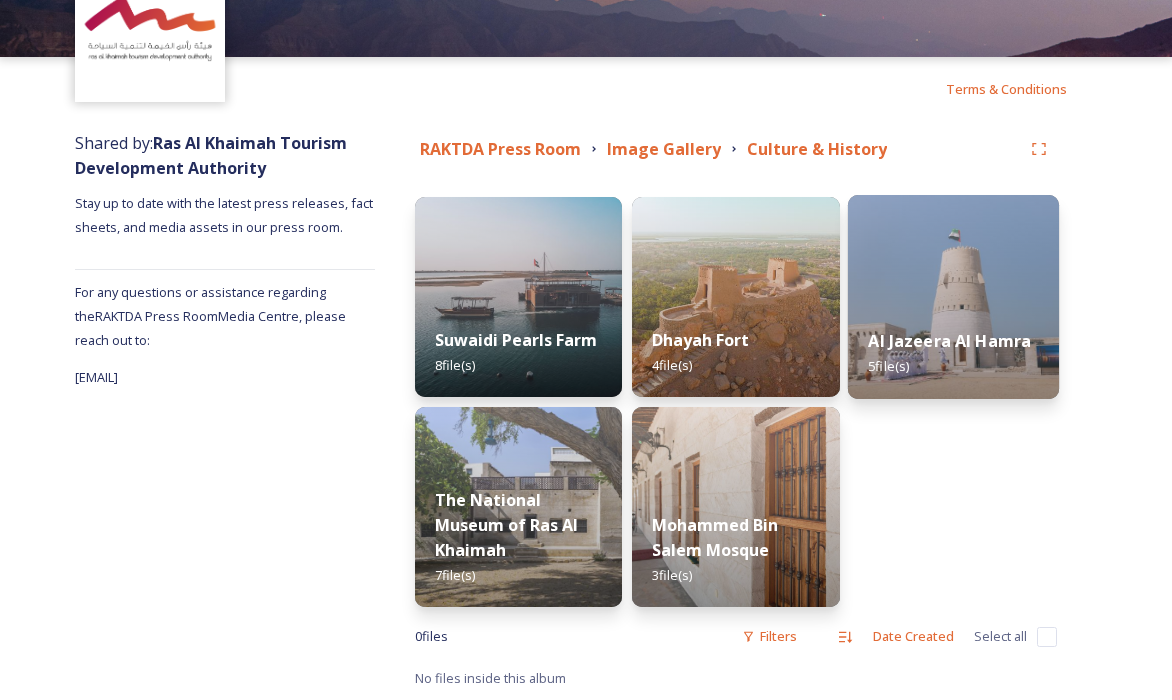 click at bounding box center [953, 297] 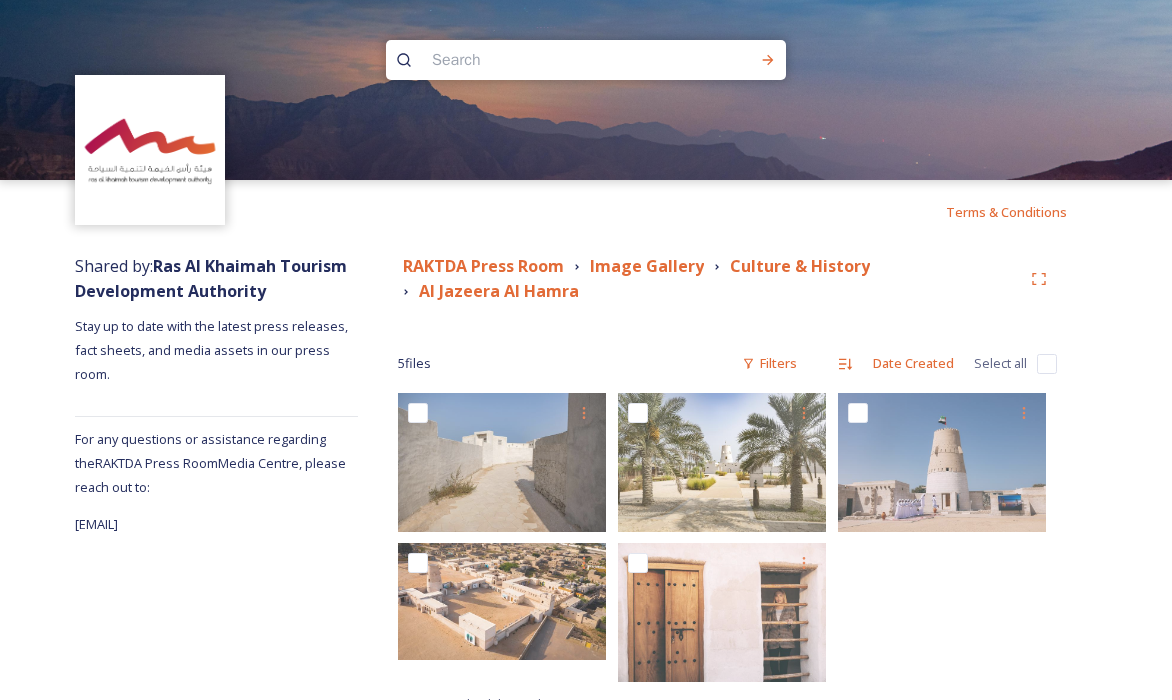 scroll, scrollTop: 24, scrollLeft: 0, axis: vertical 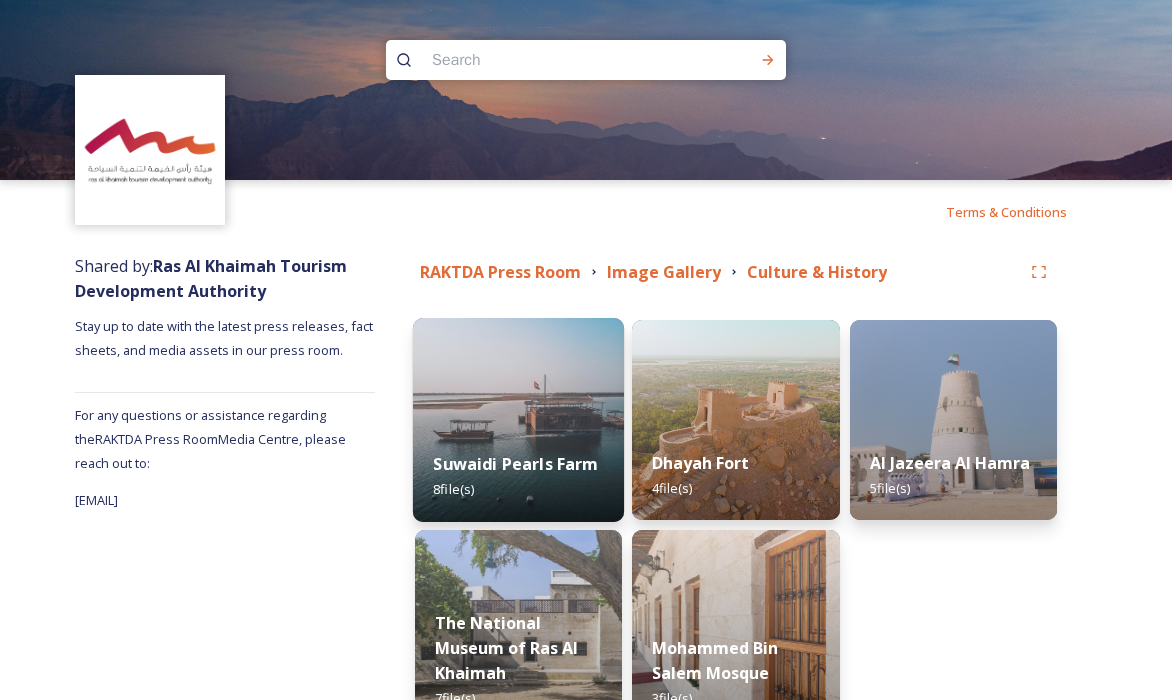 click at bounding box center [518, 420] 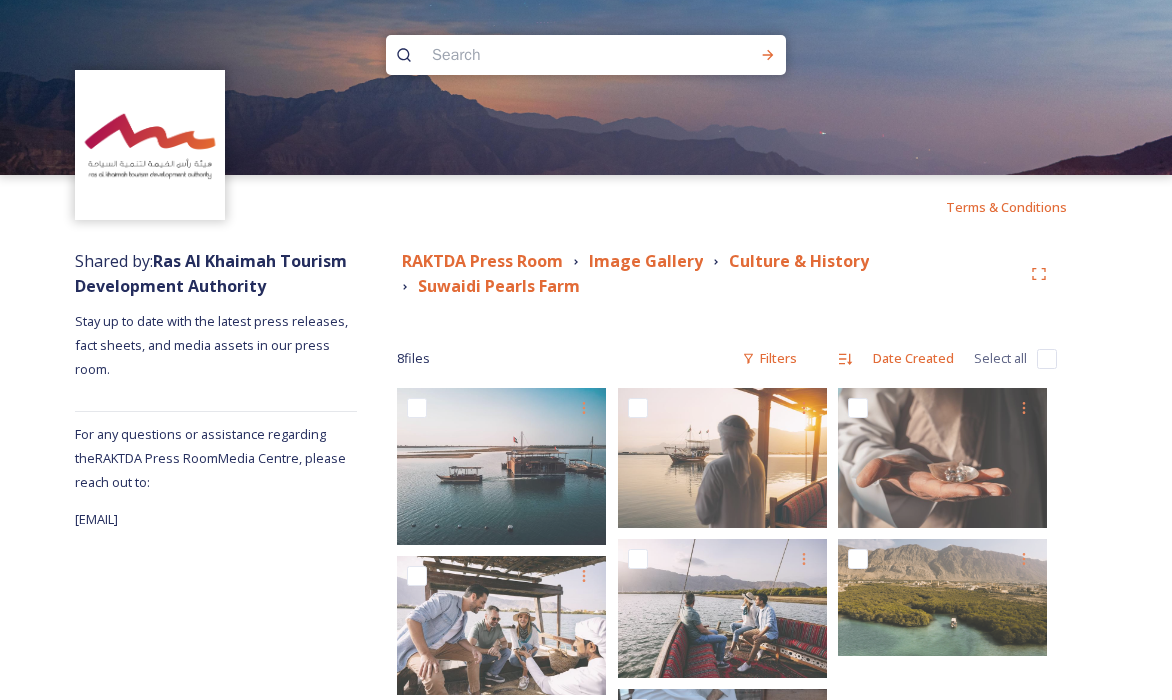 scroll, scrollTop: 194, scrollLeft: 0, axis: vertical 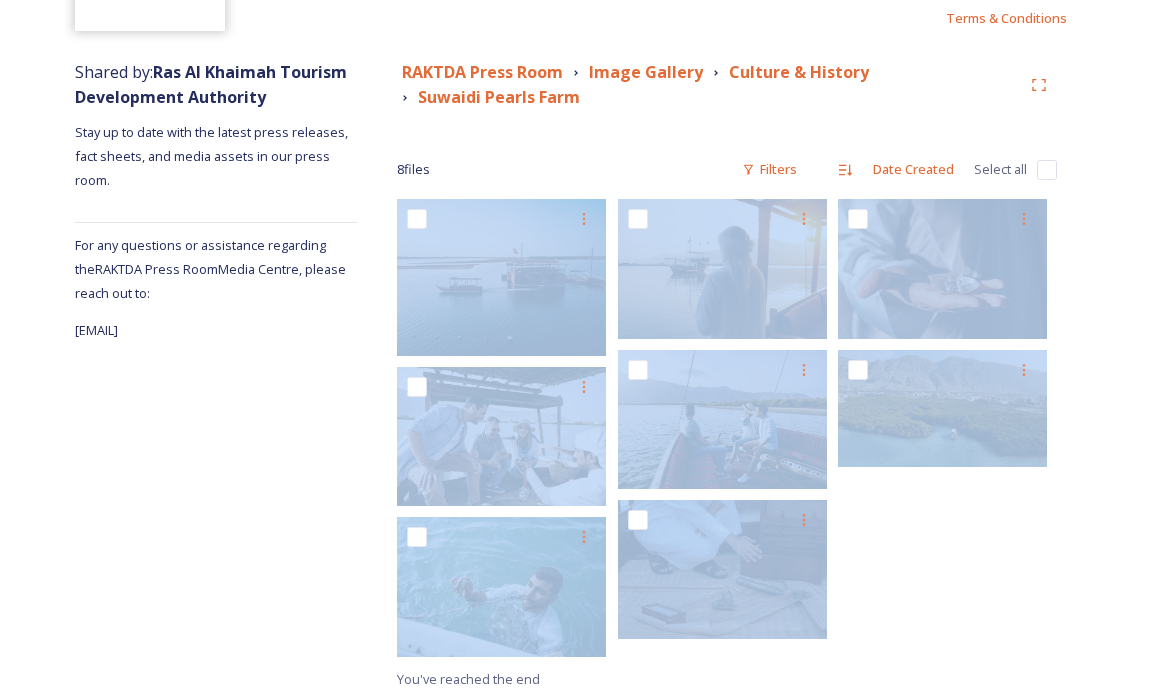 drag, startPoint x: 950, startPoint y: 373, endPoint x: 1252, endPoint y: 165, distance: 366.6988 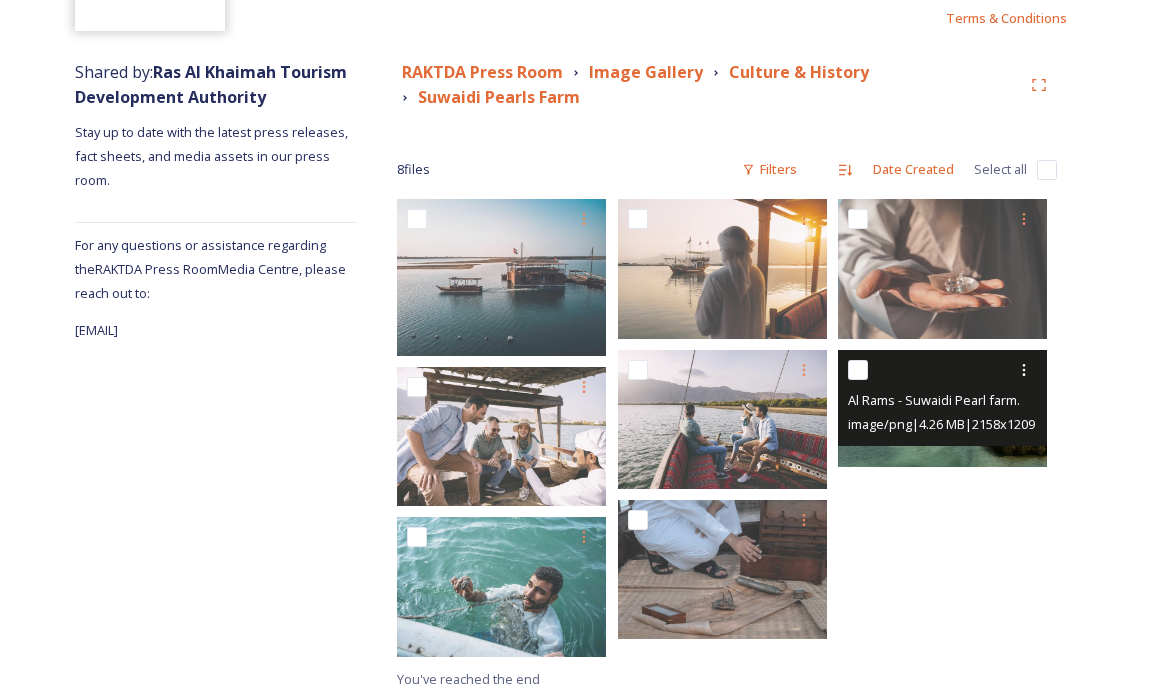 click on "Al Rams - Suwaidi Pearl farm.PNG" at bounding box center [945, 400] 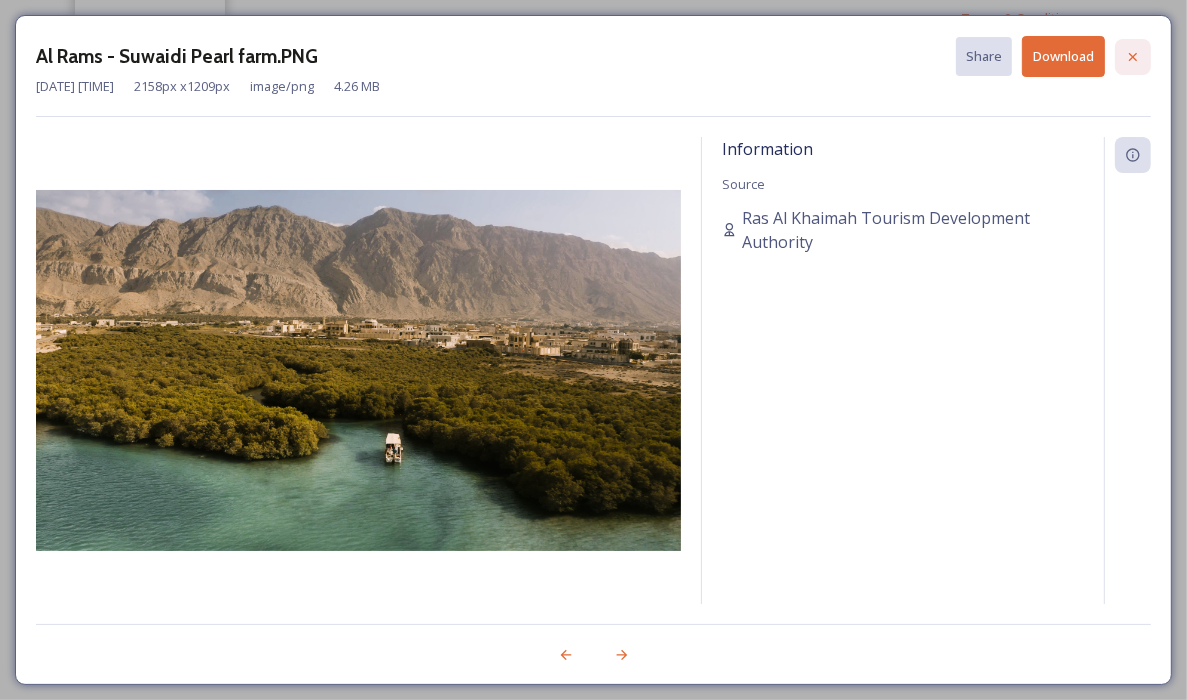 click 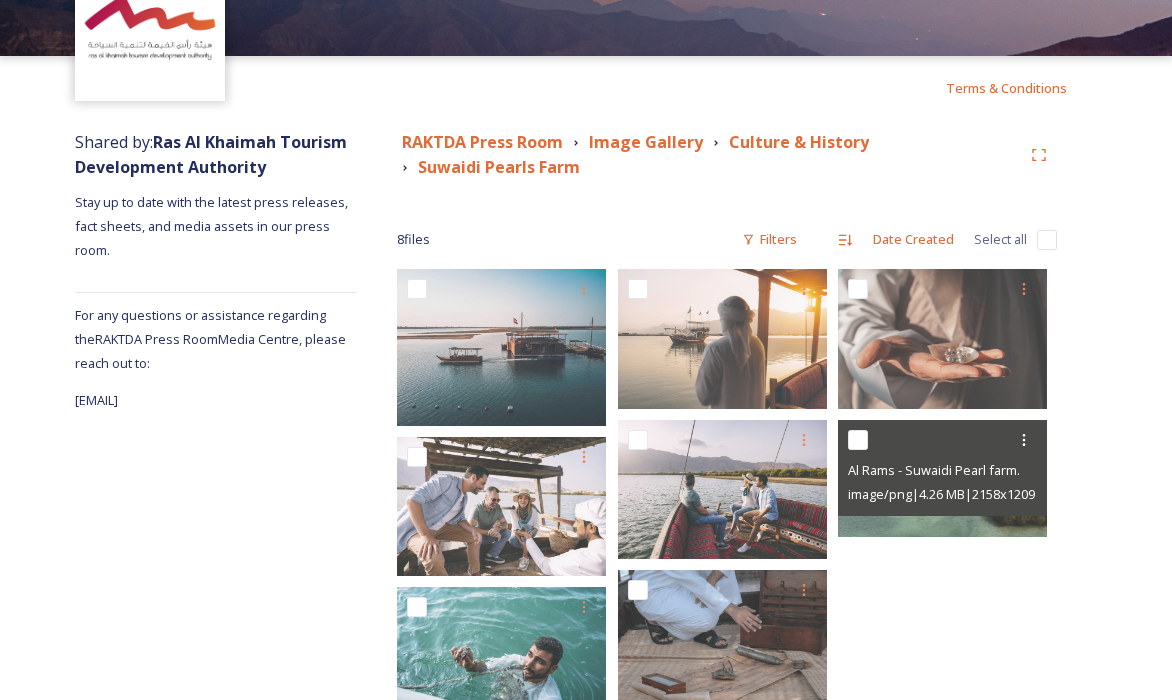 scroll, scrollTop: 194, scrollLeft: 0, axis: vertical 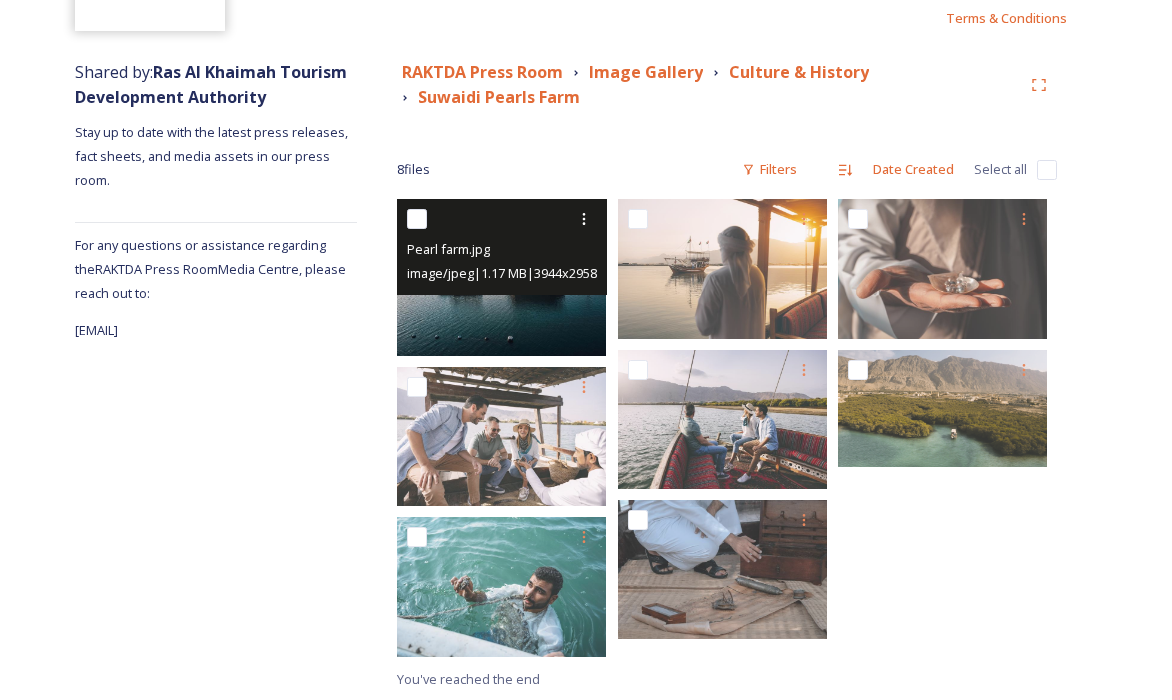 click at bounding box center [501, 277] 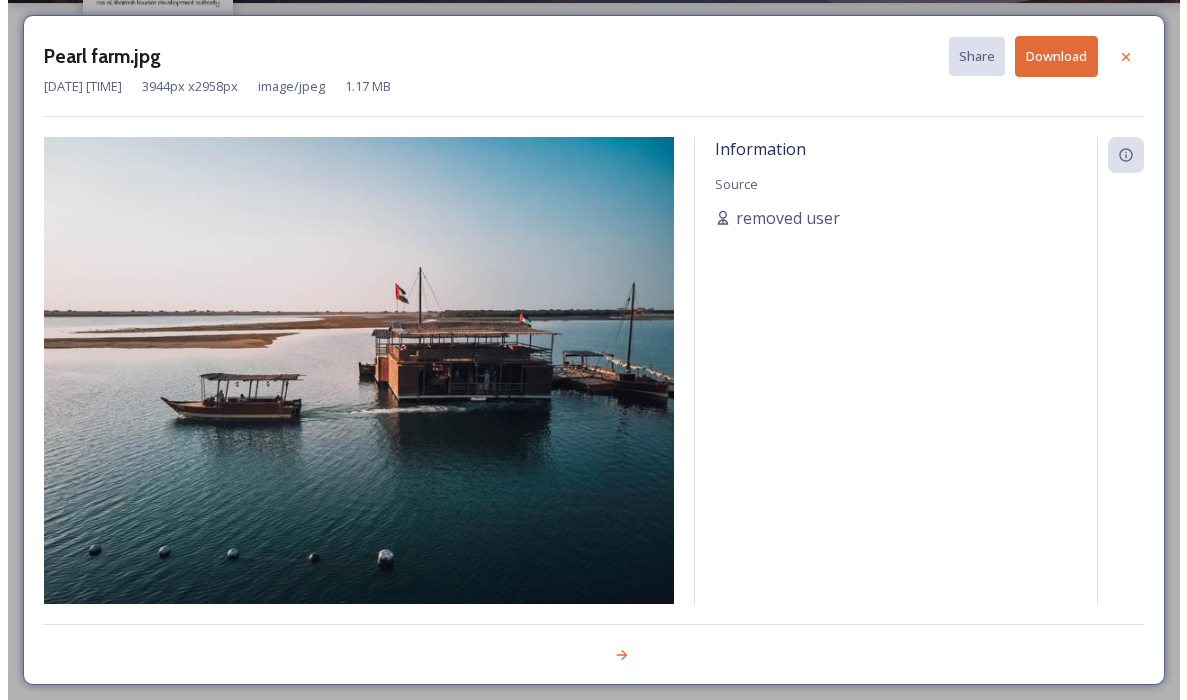 scroll, scrollTop: 176, scrollLeft: 0, axis: vertical 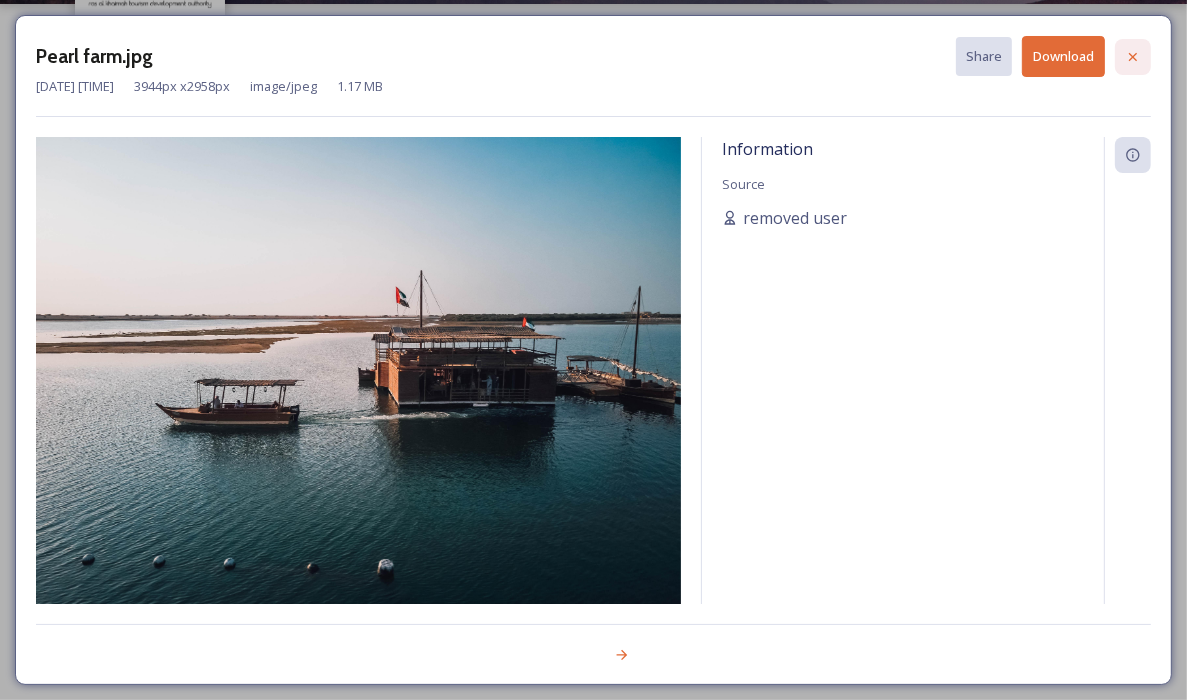 click 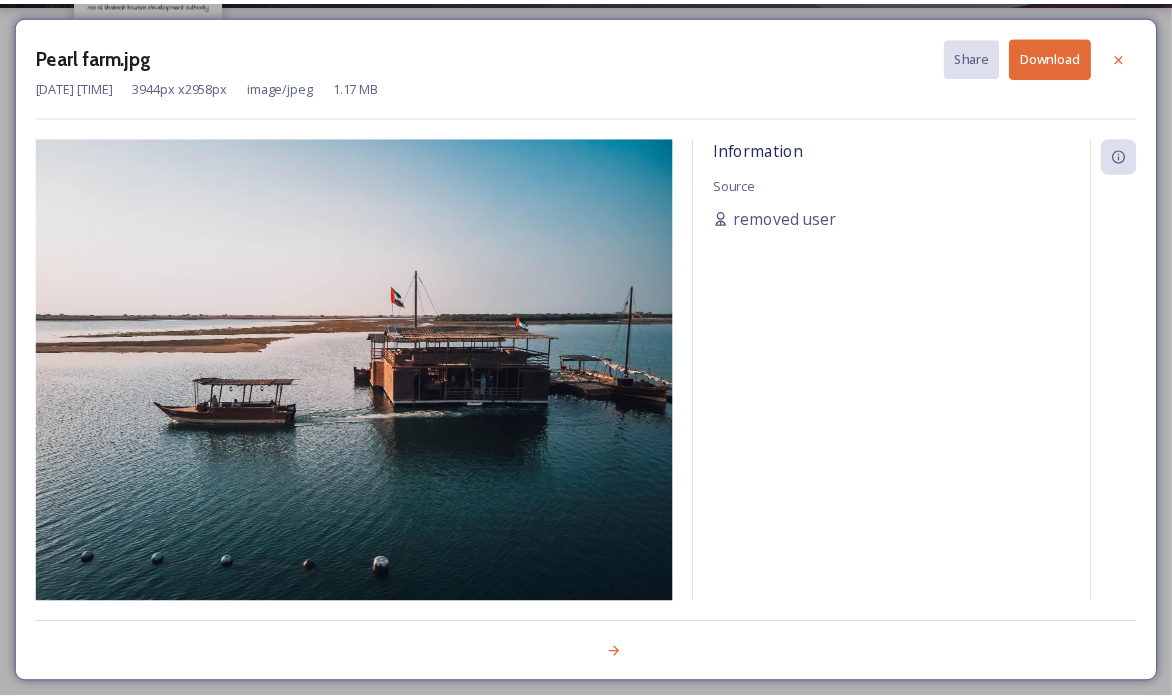 scroll, scrollTop: 194, scrollLeft: 0, axis: vertical 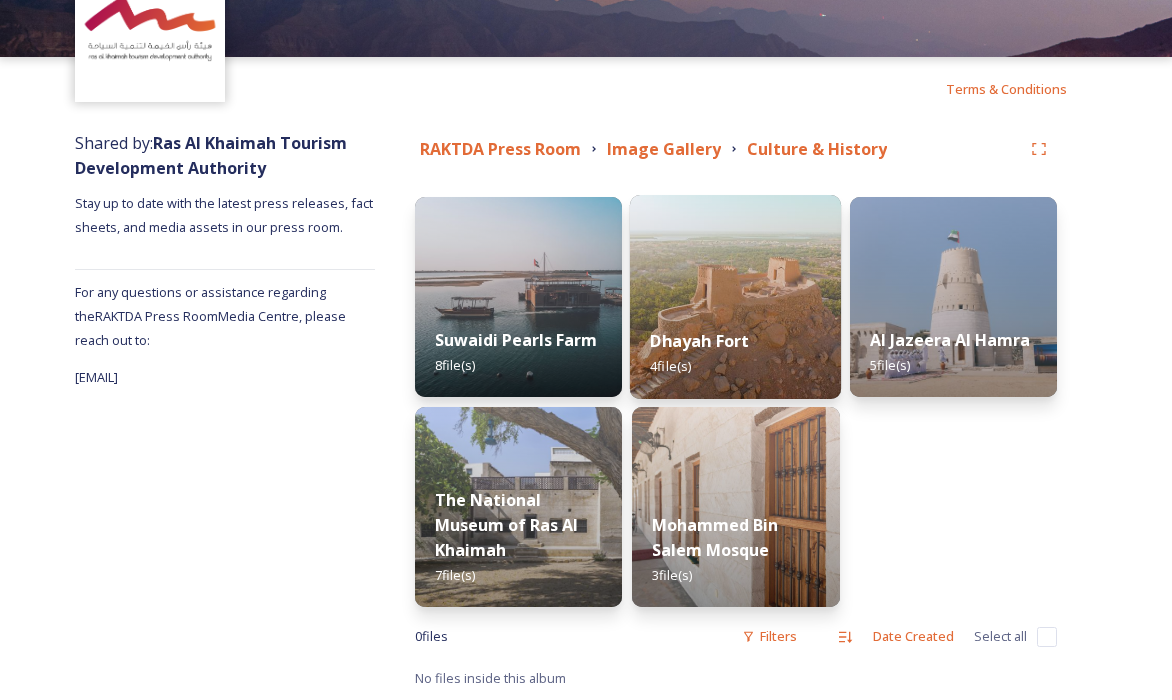 click at bounding box center (735, 297) 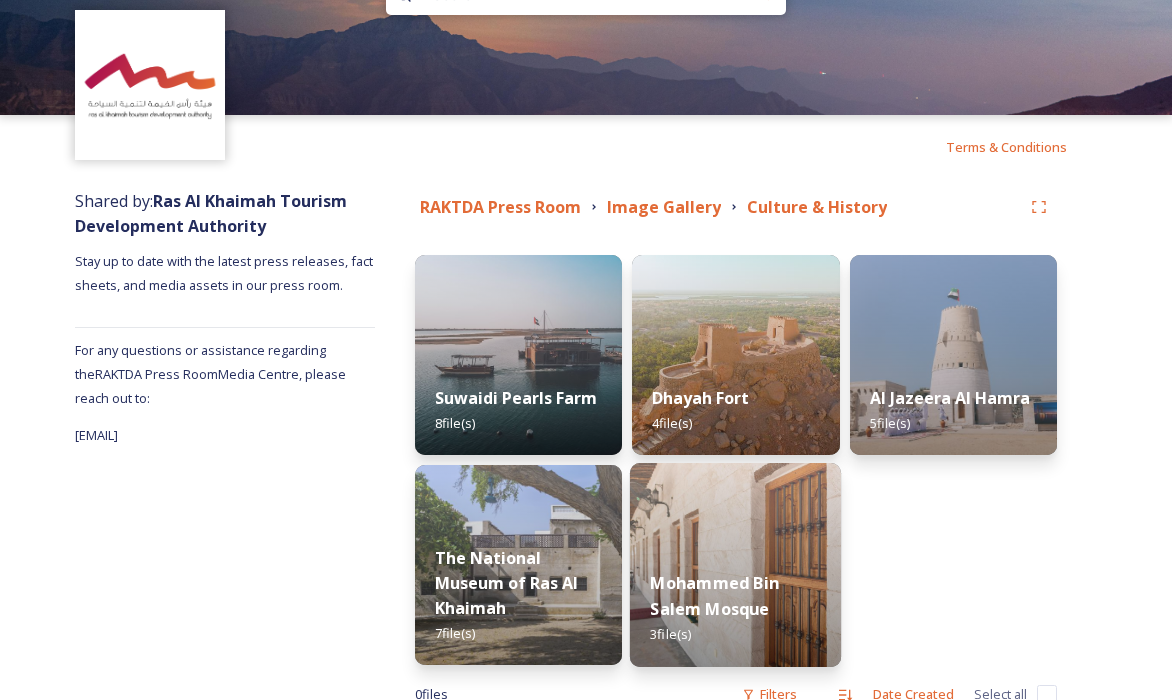 scroll, scrollTop: 123, scrollLeft: 0, axis: vertical 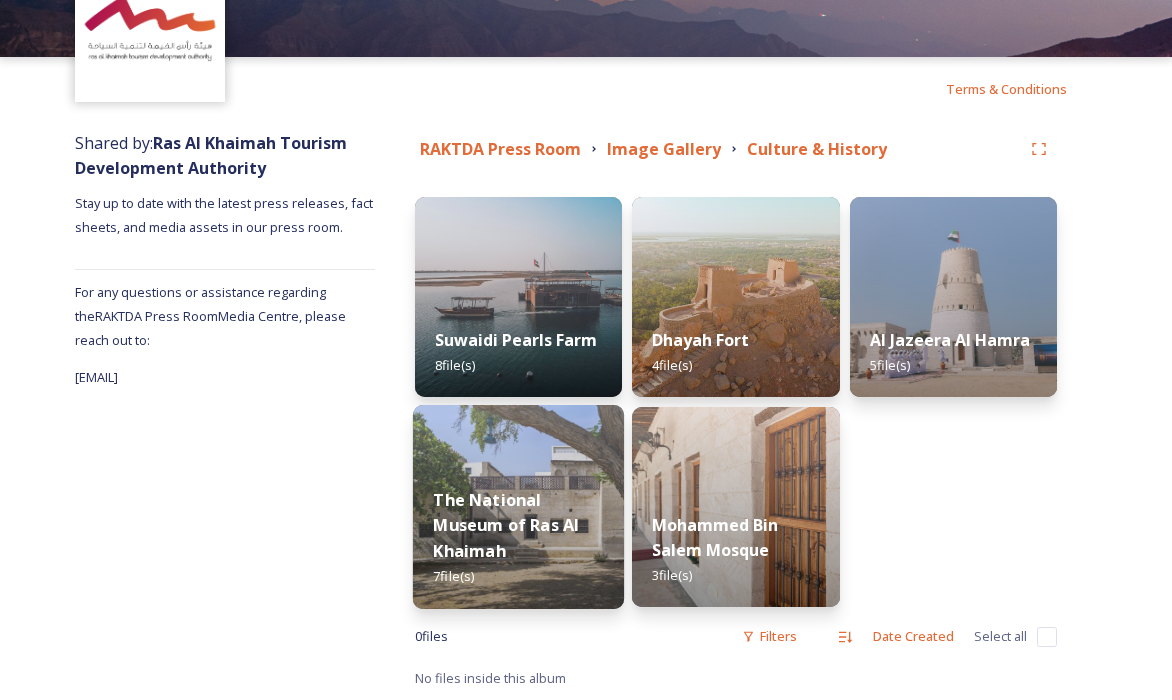 click on "[ORGANIZATION] [NUMBER] file(s)" at bounding box center (518, 538) 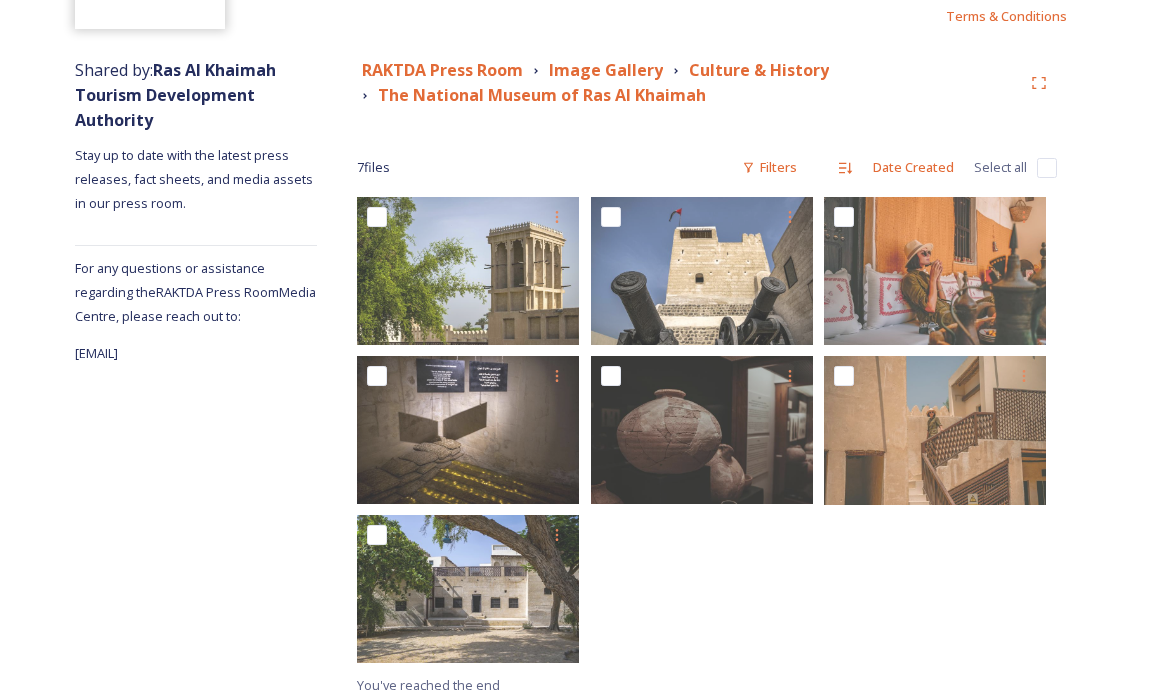 scroll, scrollTop: 203, scrollLeft: 0, axis: vertical 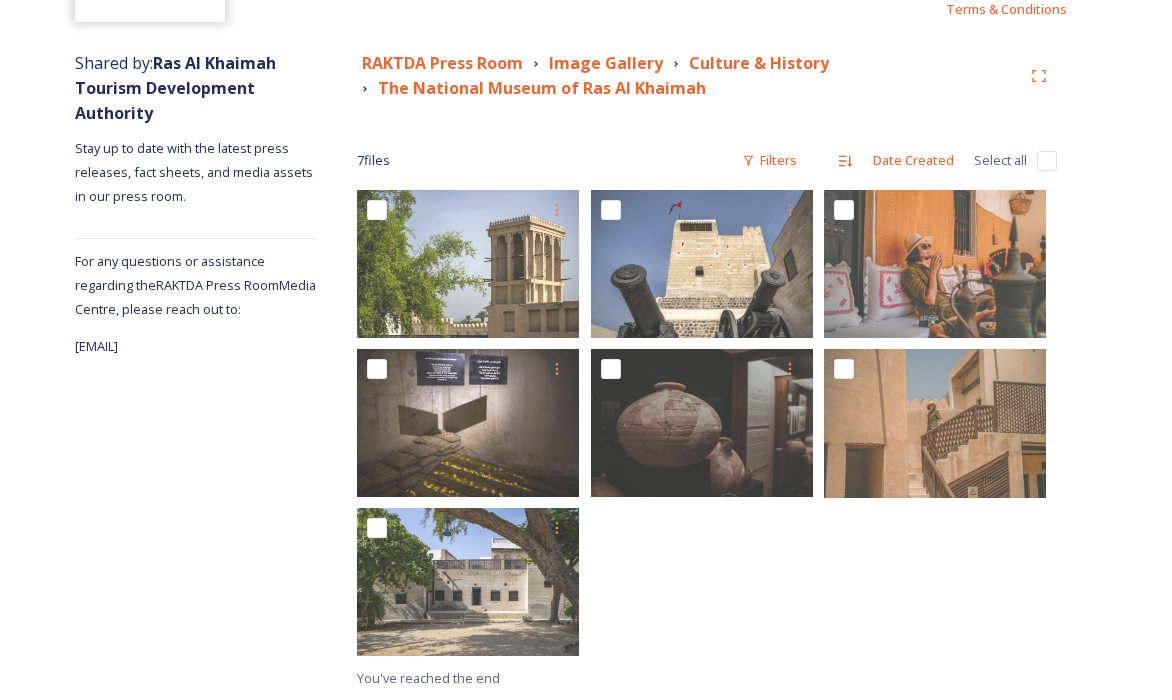 click on "Shared by: [ORGANIZATION] Stay up to date with the latest press releases, fact sheets, and media assets in our press room. For any questions or assistance regarding the [ORGANIZATION] Press Room Media Centre, please reach out to: [EMAIL]" at bounding box center (196, 370) 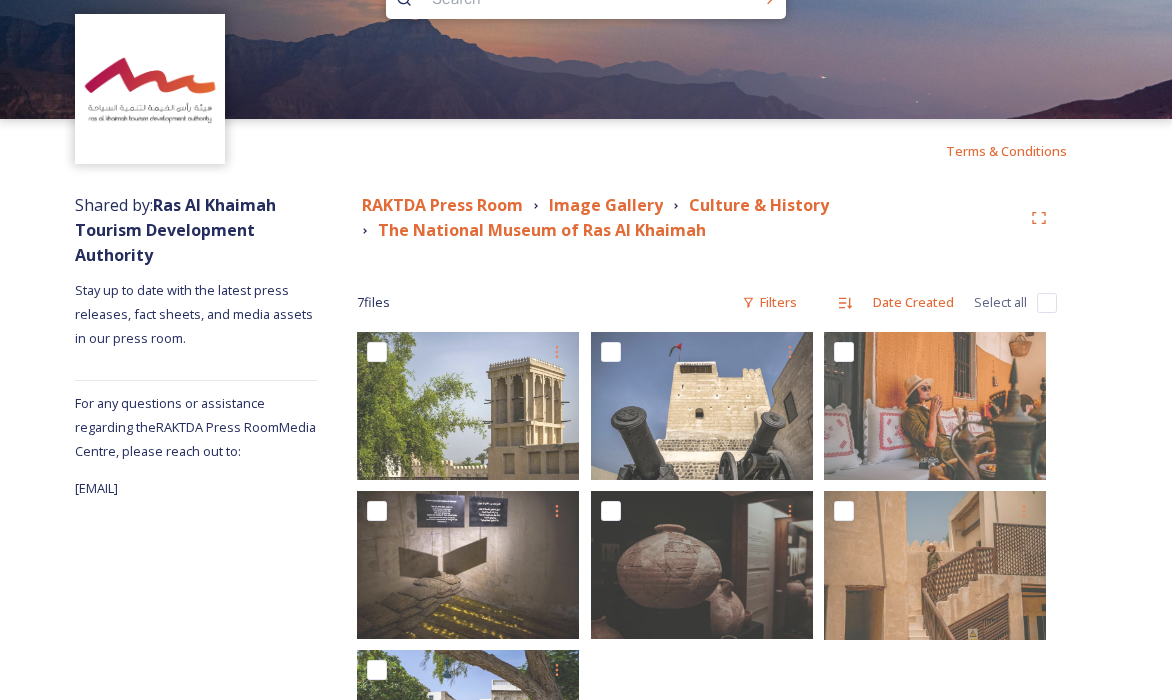 scroll, scrollTop: 0, scrollLeft: 0, axis: both 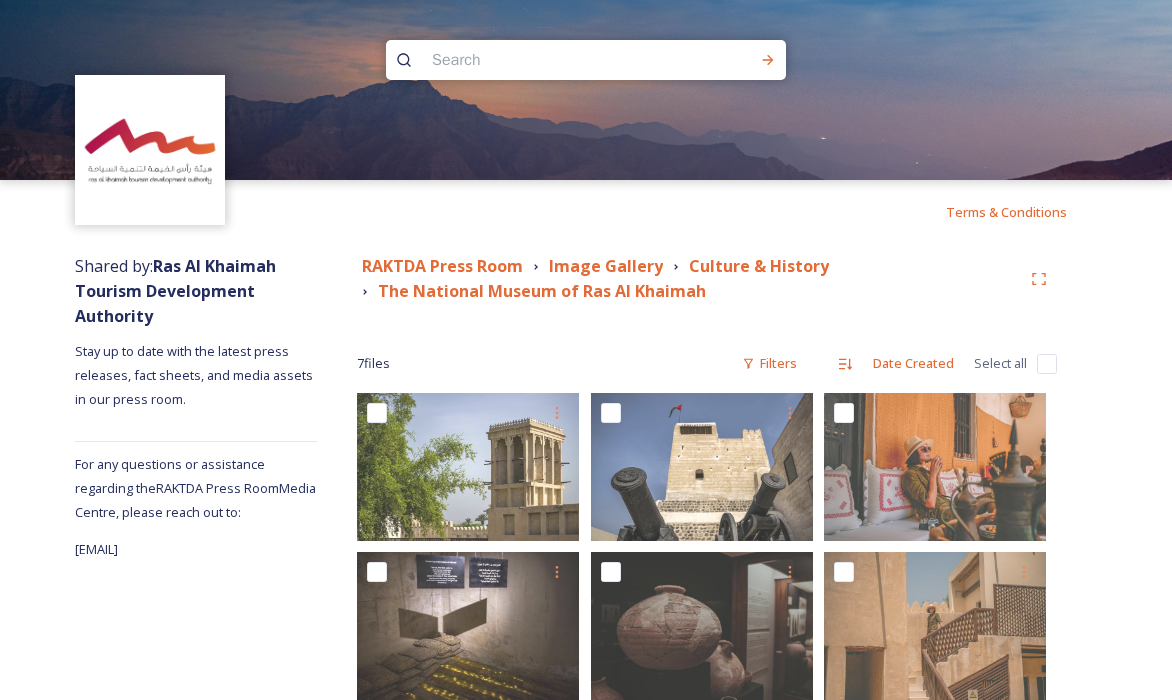 click at bounding box center (547, 60) 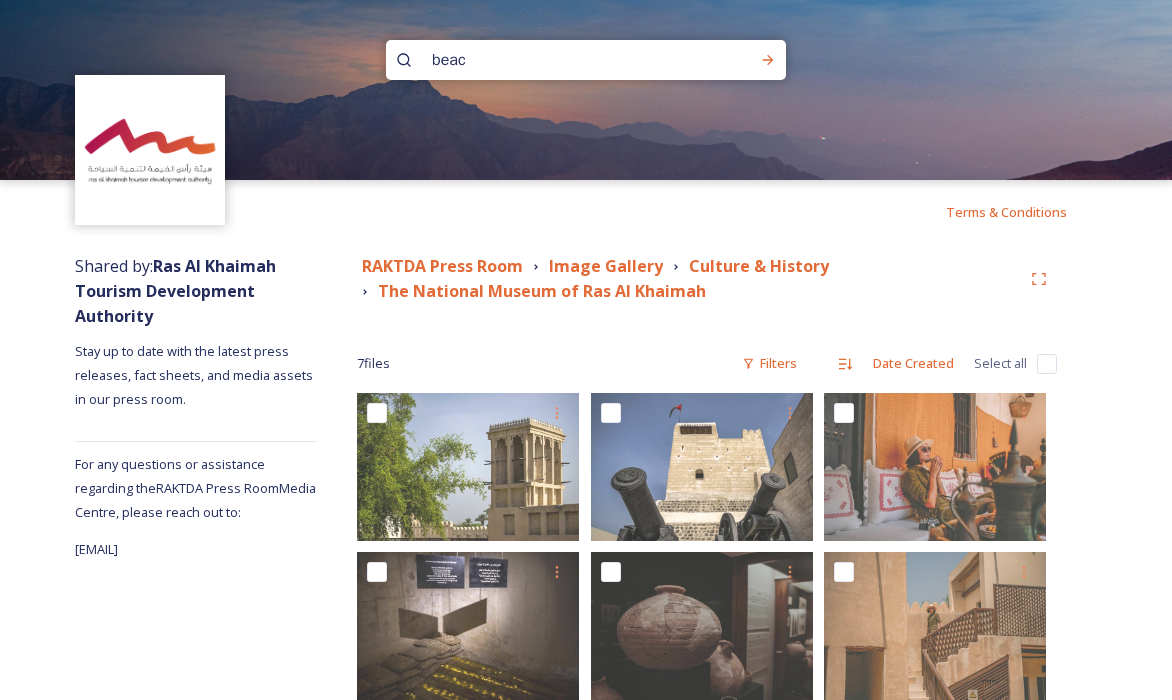 type on "beach" 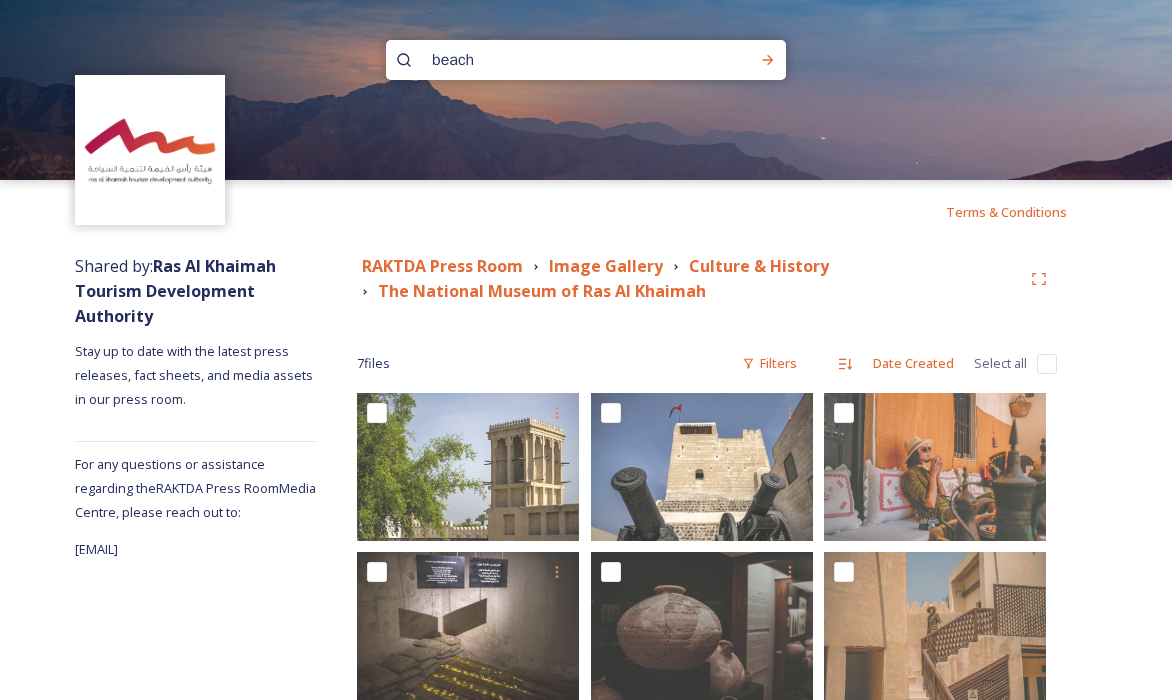 type 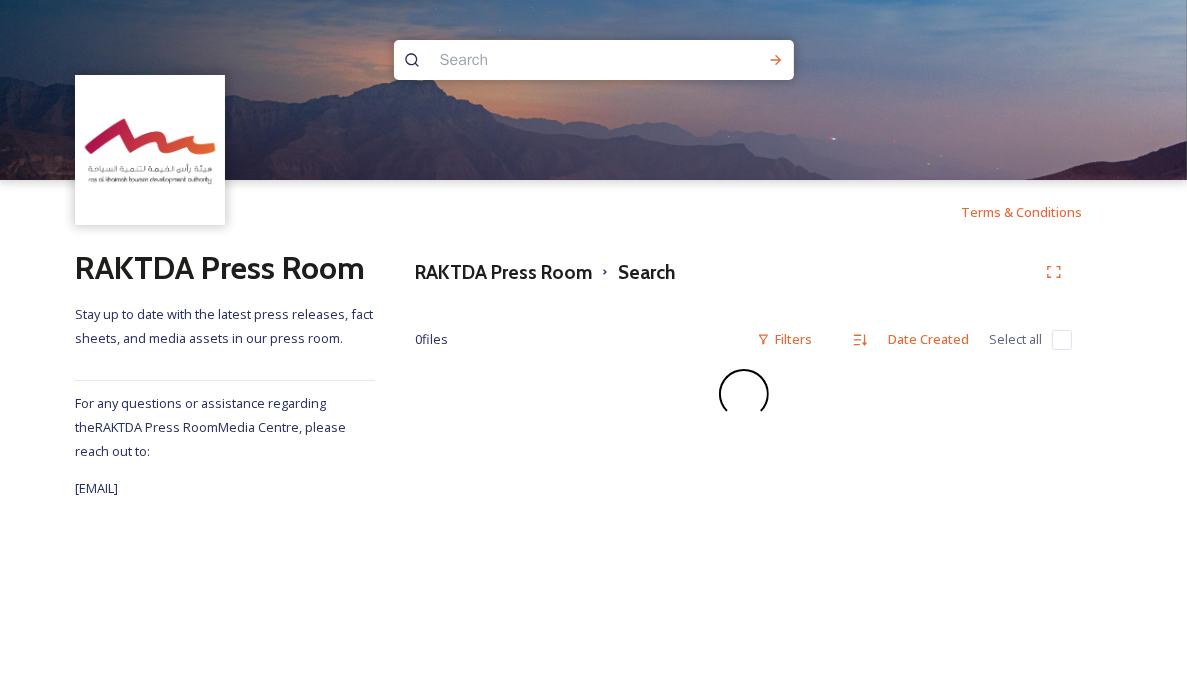 click at bounding box center [555, 60] 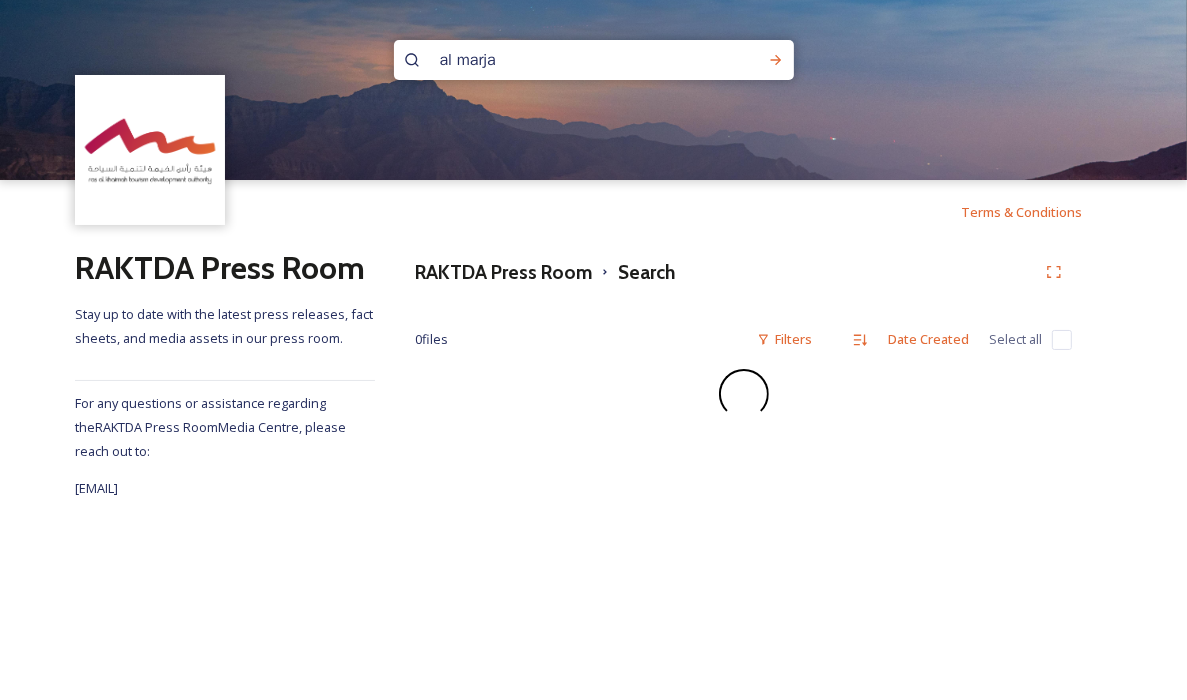 type on "al marjan" 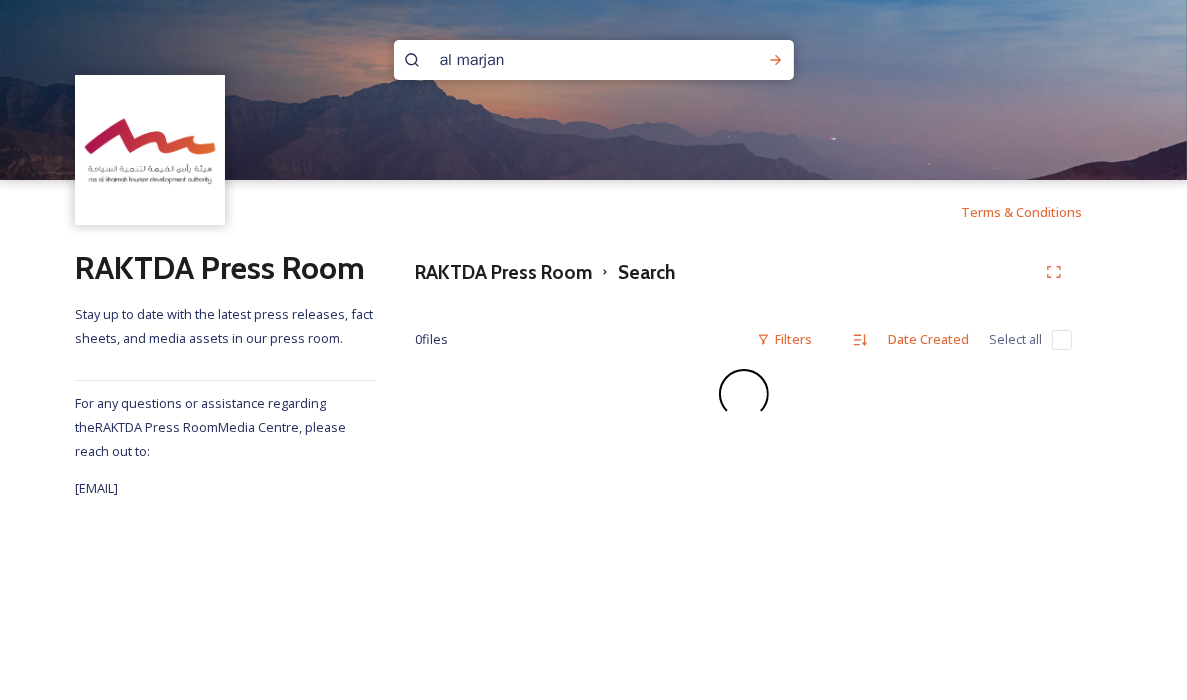 type 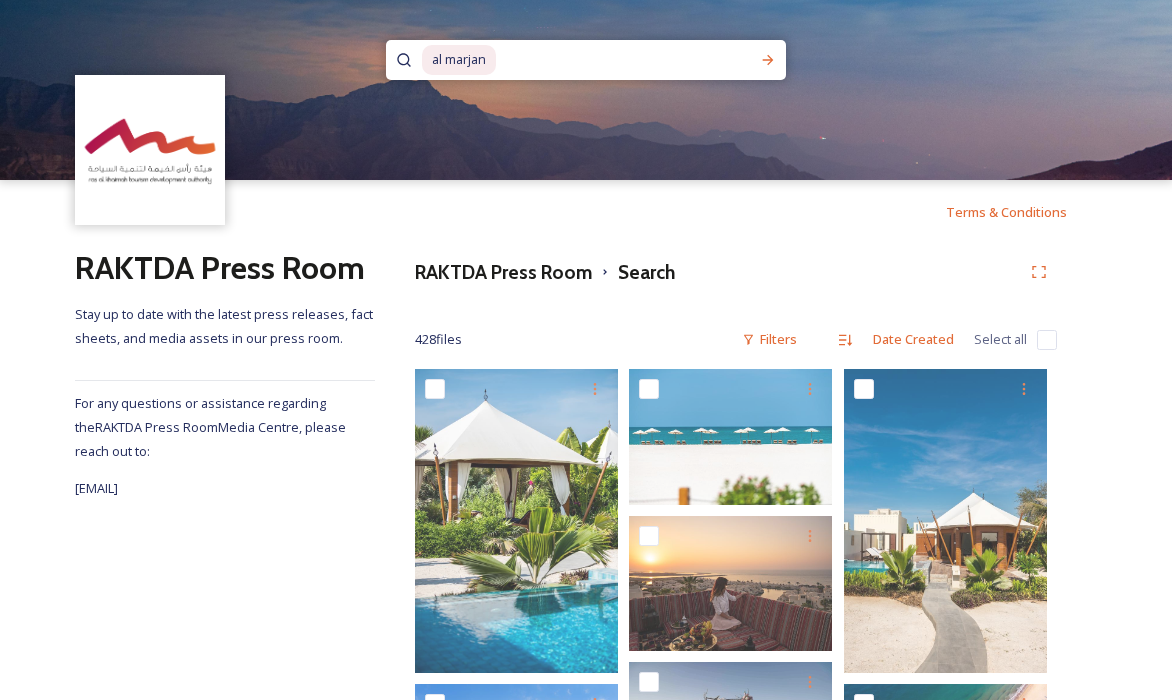 scroll, scrollTop: 300, scrollLeft: 0, axis: vertical 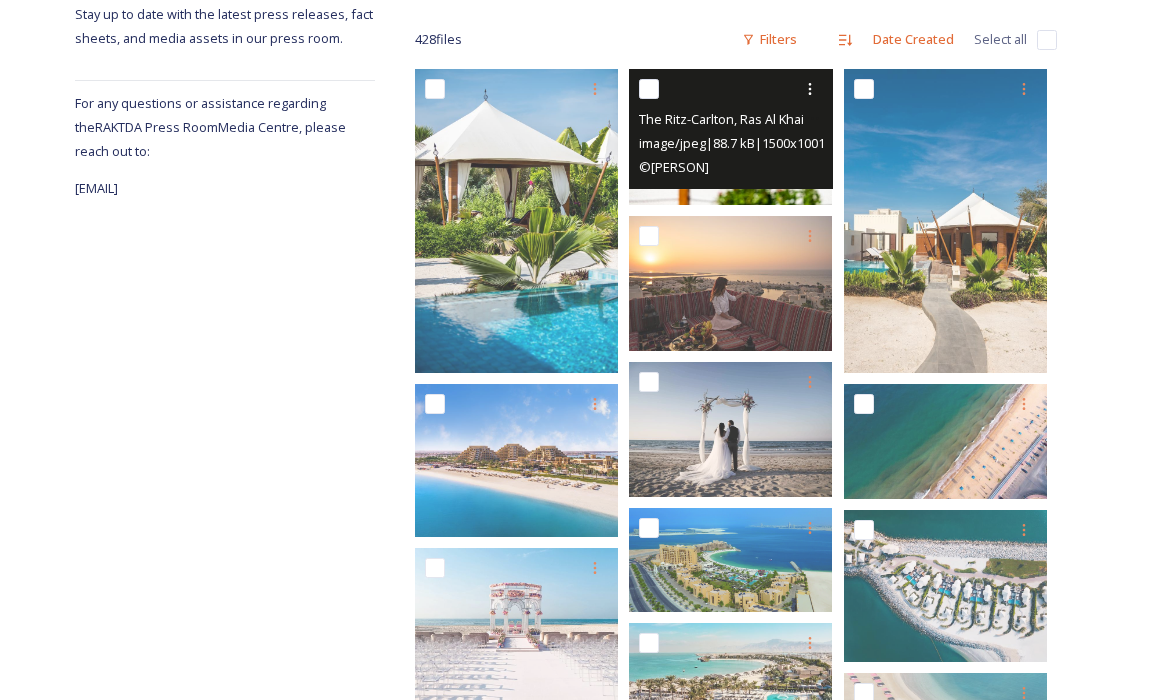 click on "The Ritz-Carlton, Ras Al Khaimah, Al Hamra Beach.jpg" at bounding box center (794, 119) 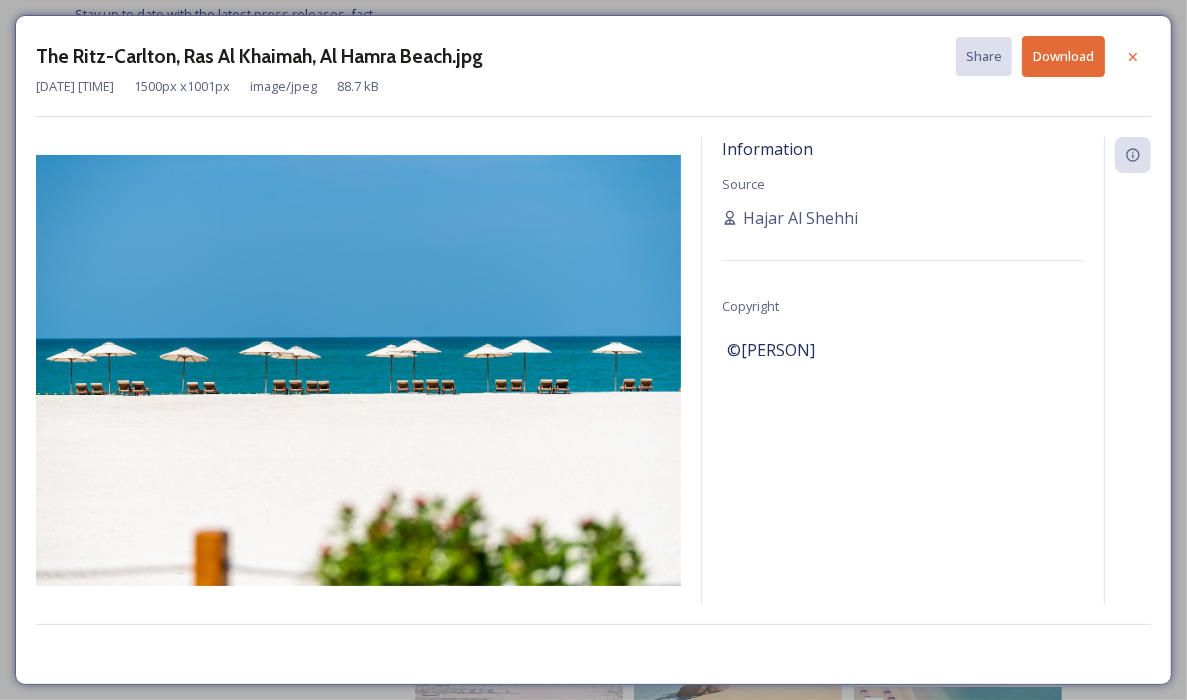 click 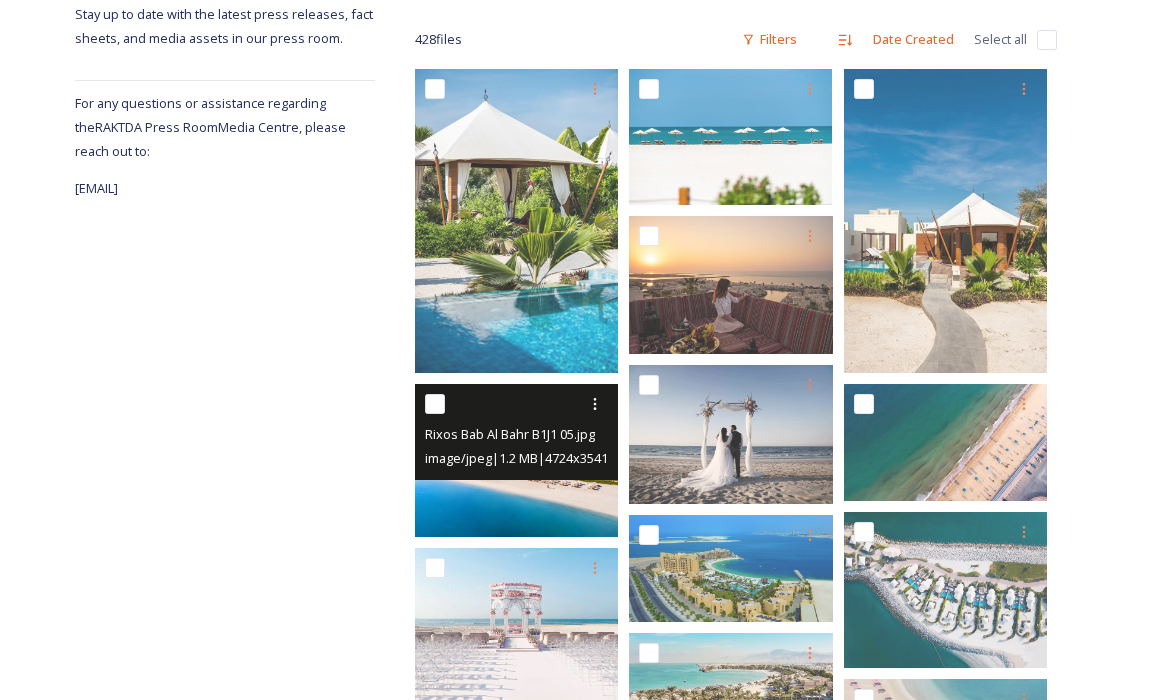 click at bounding box center (516, 460) 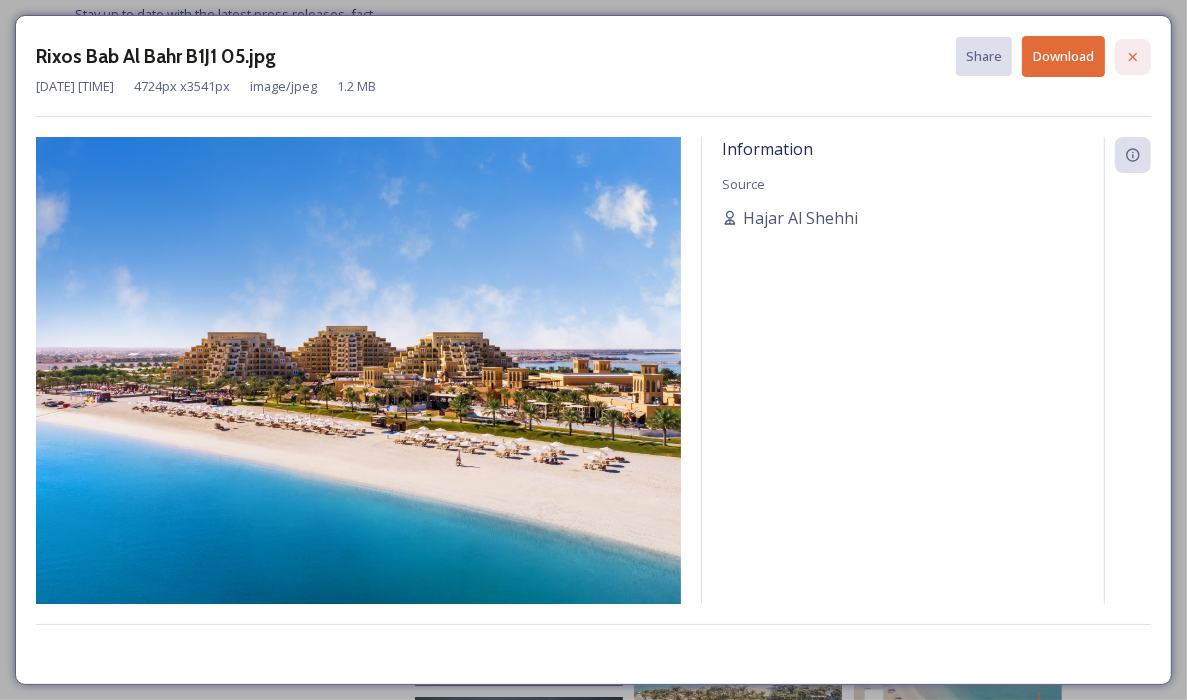 click 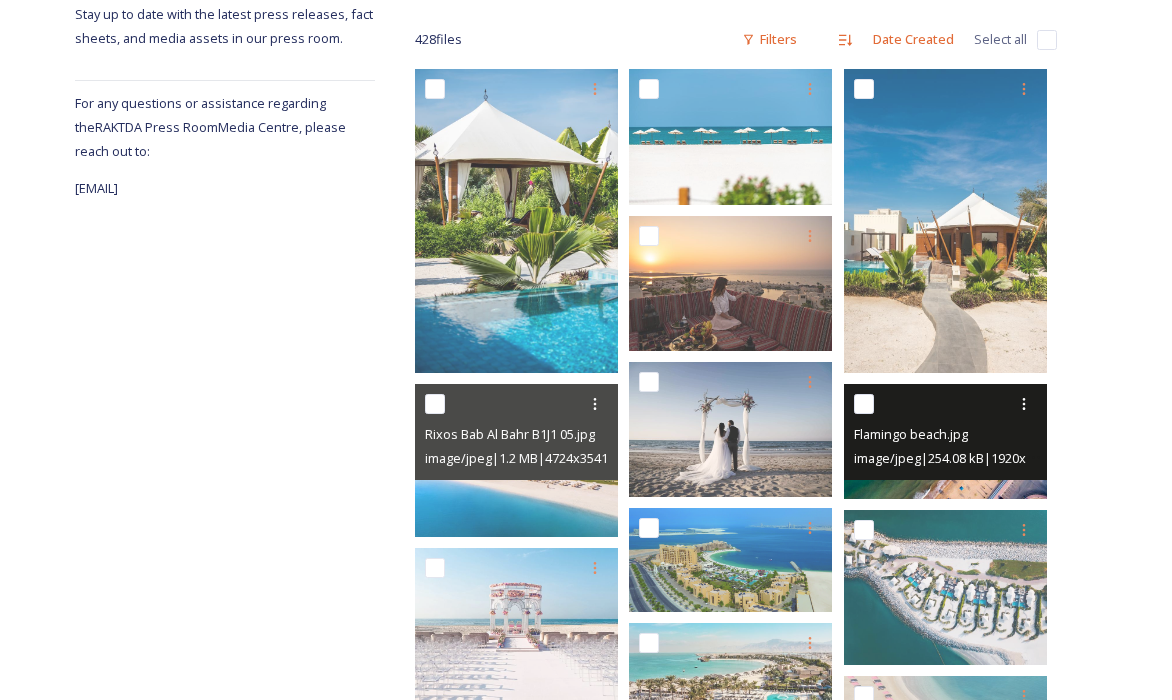 click at bounding box center (948, 404) 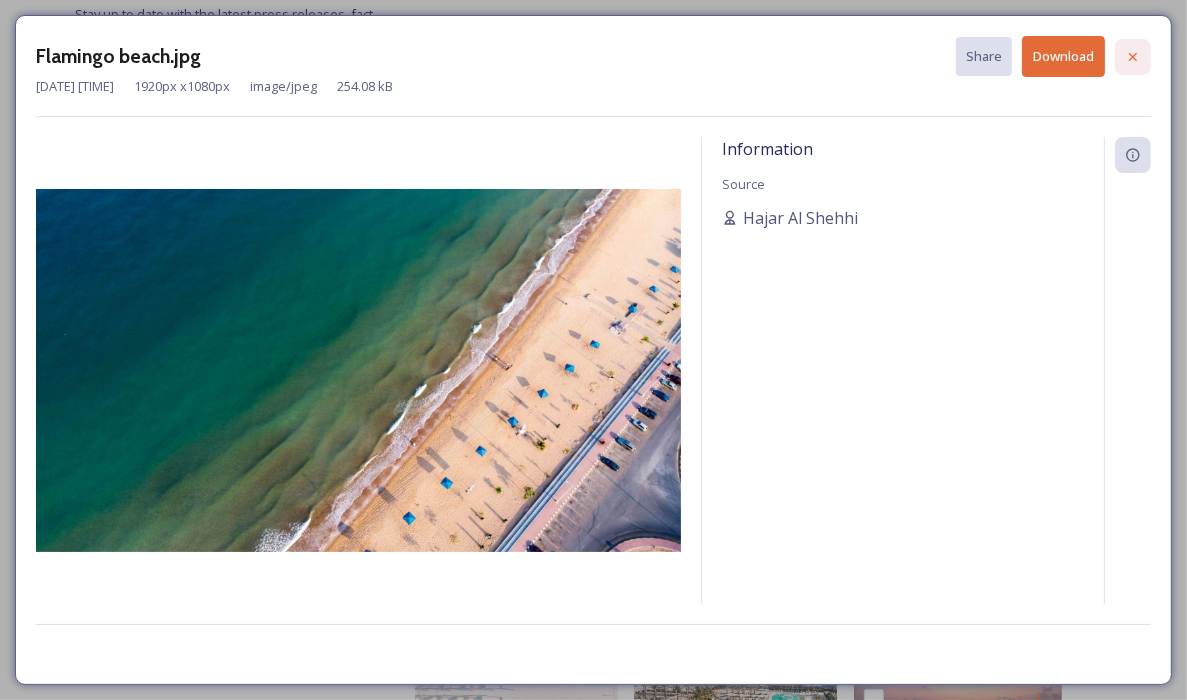 click at bounding box center (1133, 57) 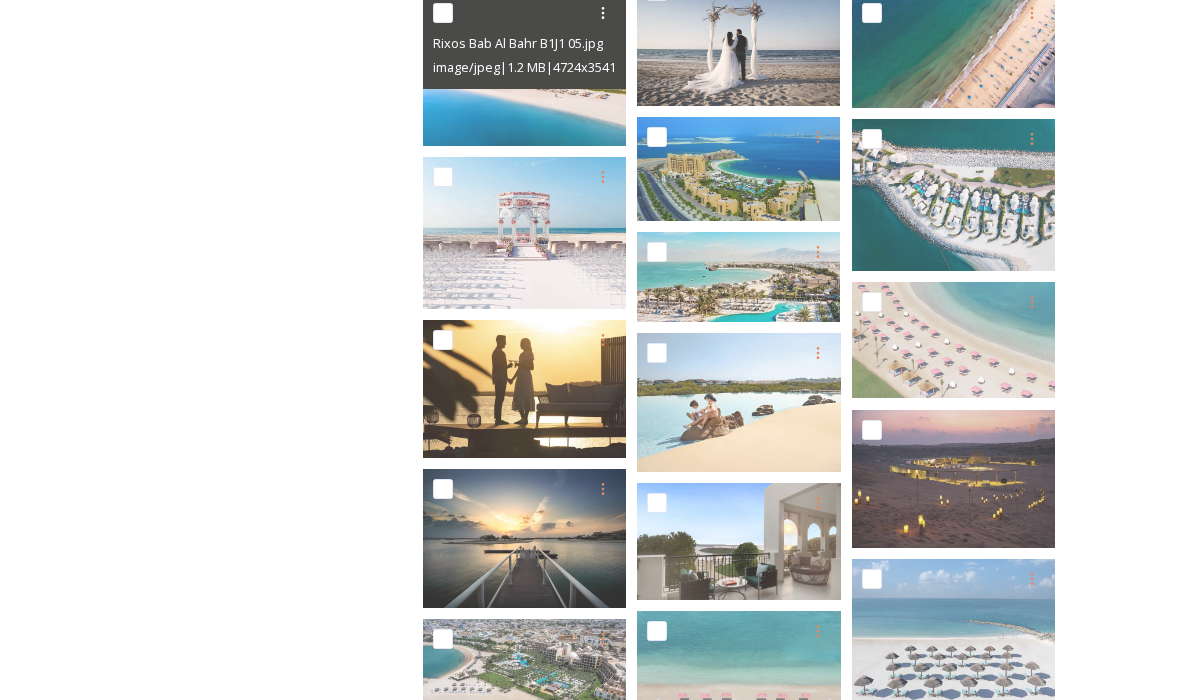 scroll, scrollTop: 700, scrollLeft: 0, axis: vertical 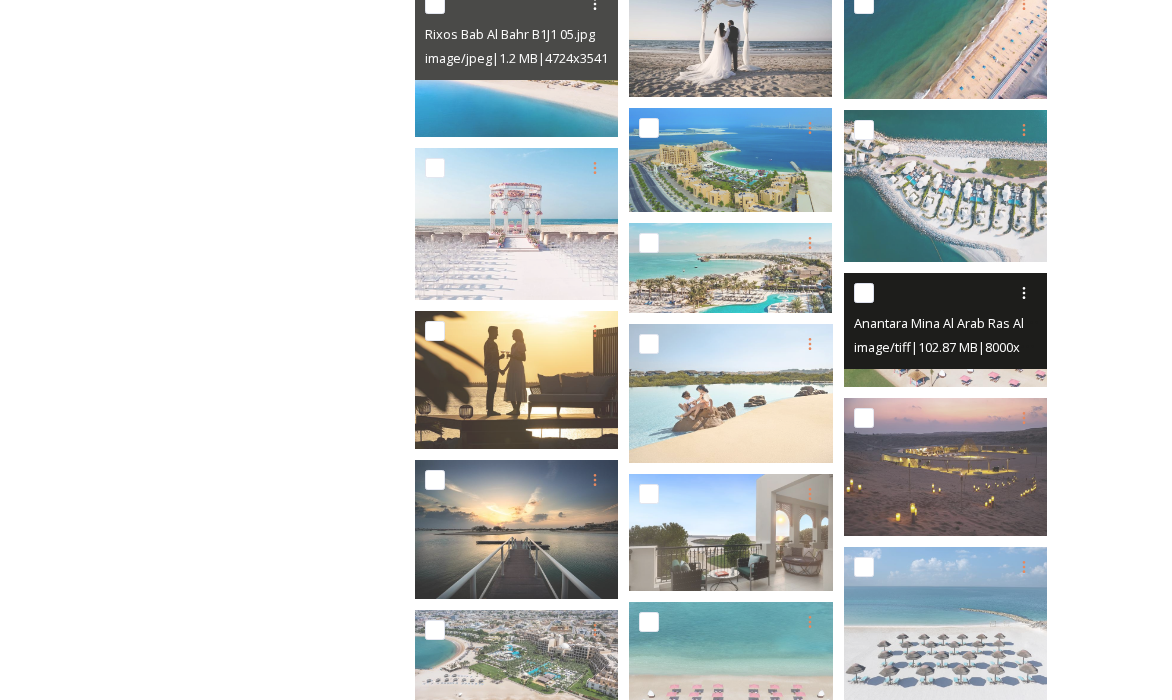 click on "[ORGANIZATION] Aerial View Beach Close To Peninsula And Riad Villas.tif image/tiff | [SIZE] | [NUMBER] x [NUMBER]" at bounding box center (945, 321) 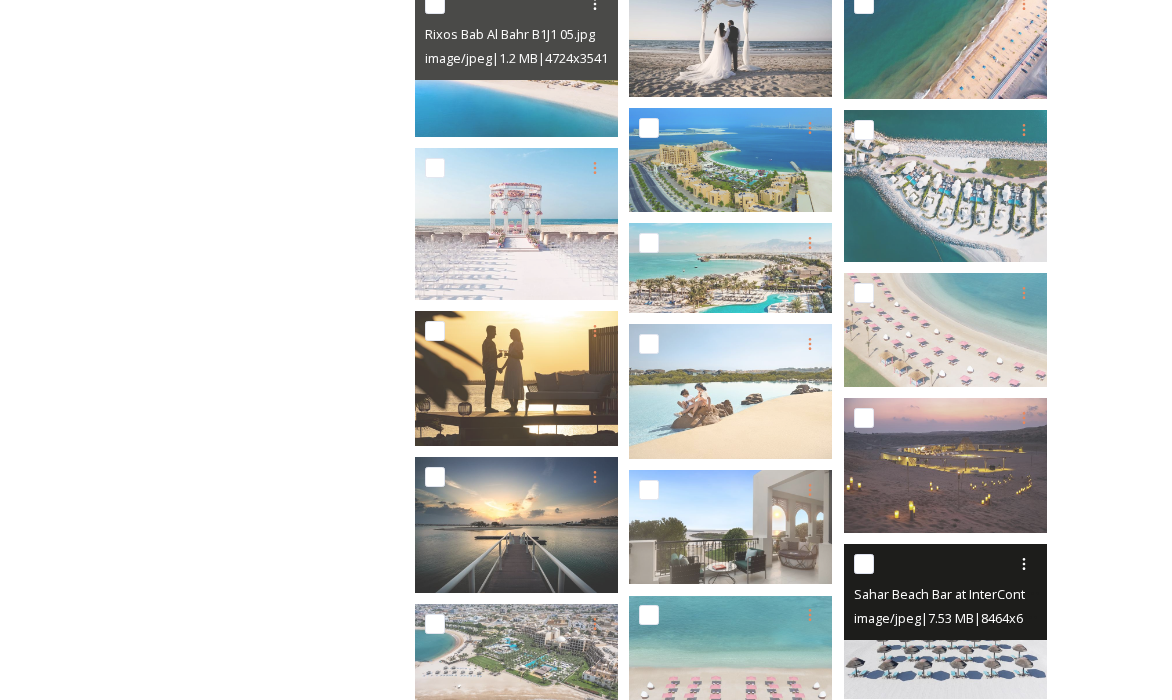 click at bounding box center [945, 621] 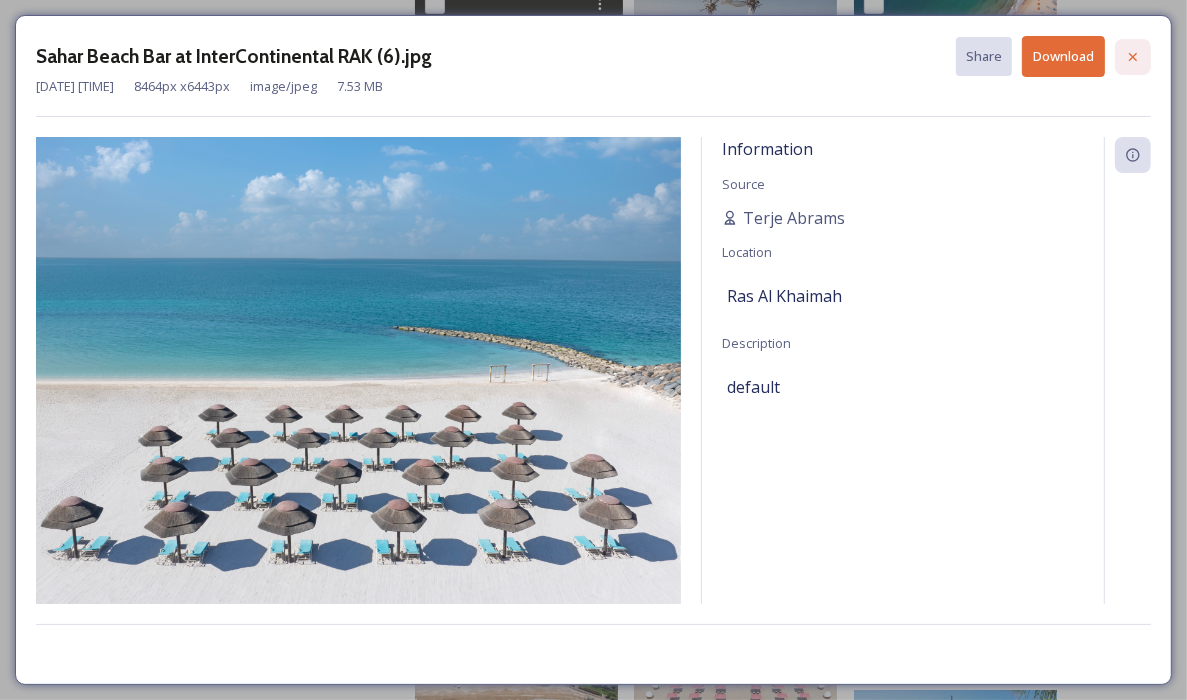 click 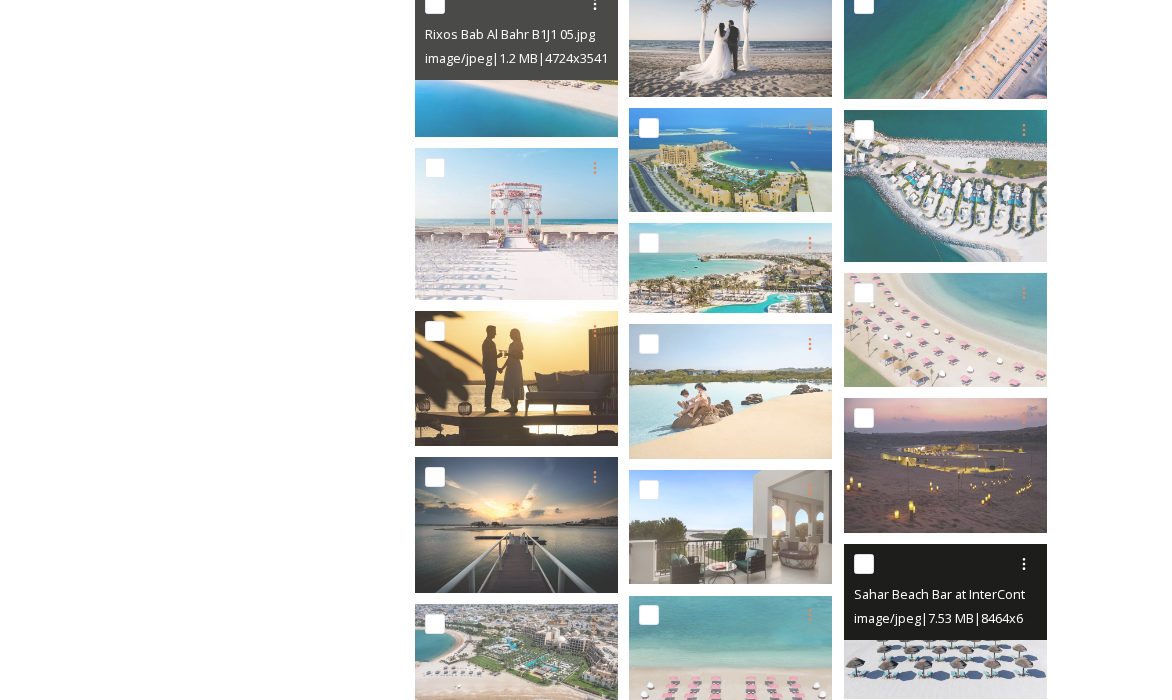 click at bounding box center [864, 564] 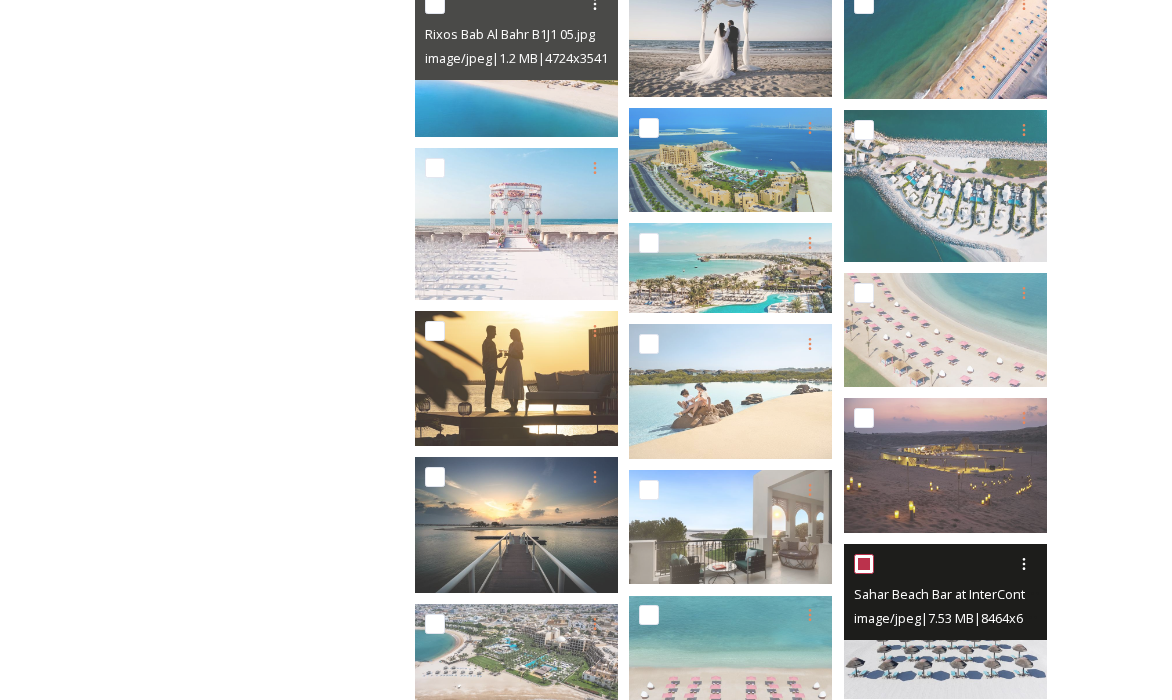 checkbox on "true" 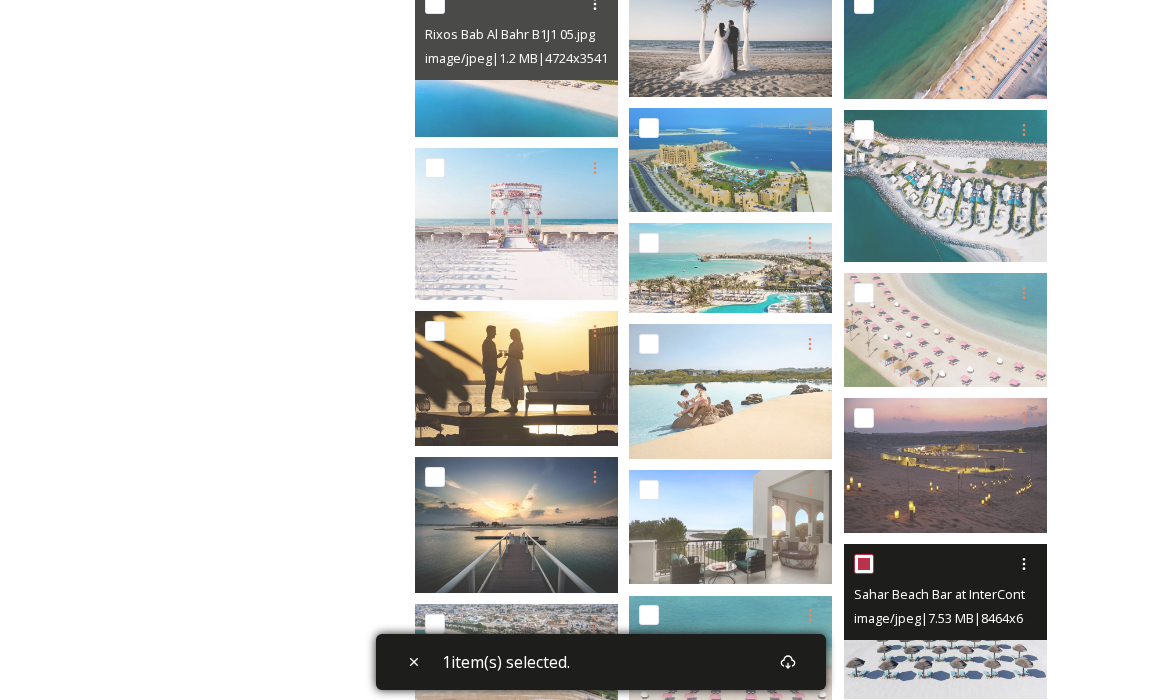 click at bounding box center [945, 621] 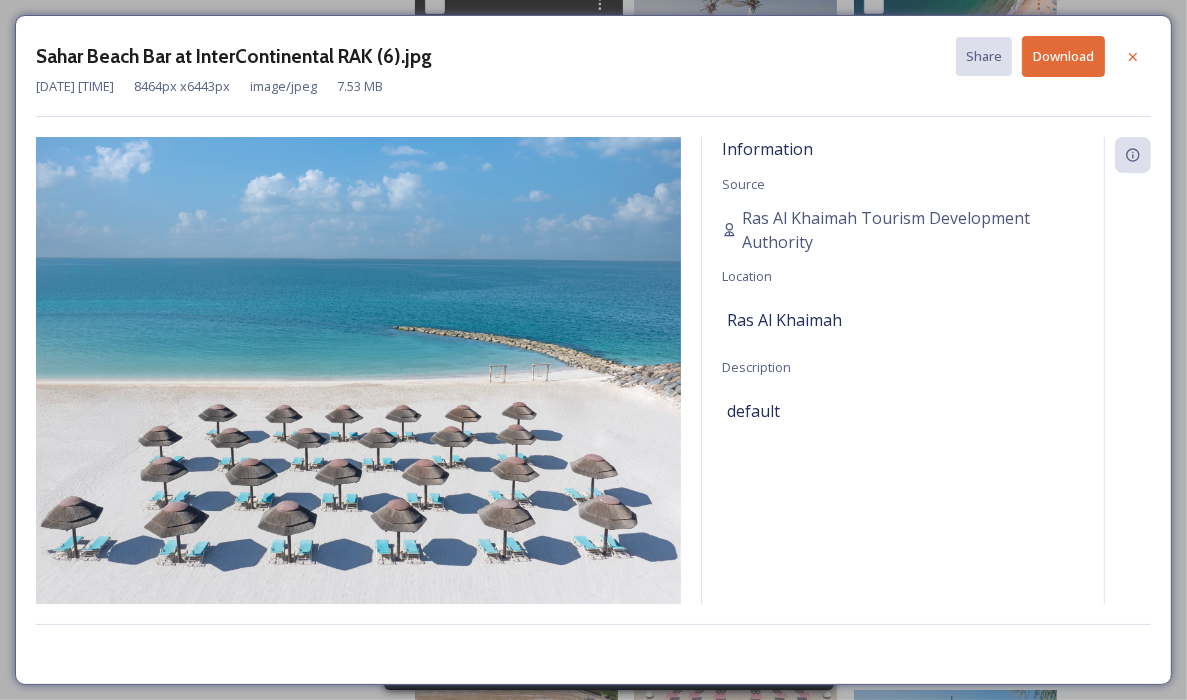 click on "Download" at bounding box center [1063, 56] 